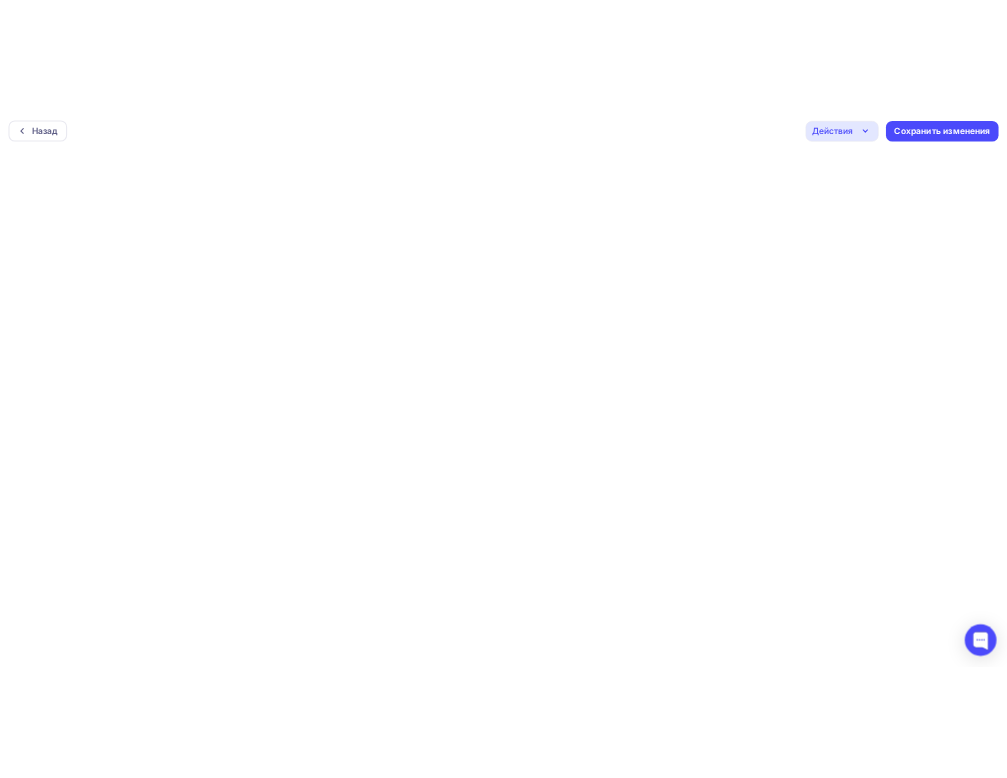scroll, scrollTop: 0, scrollLeft: 0, axis: both 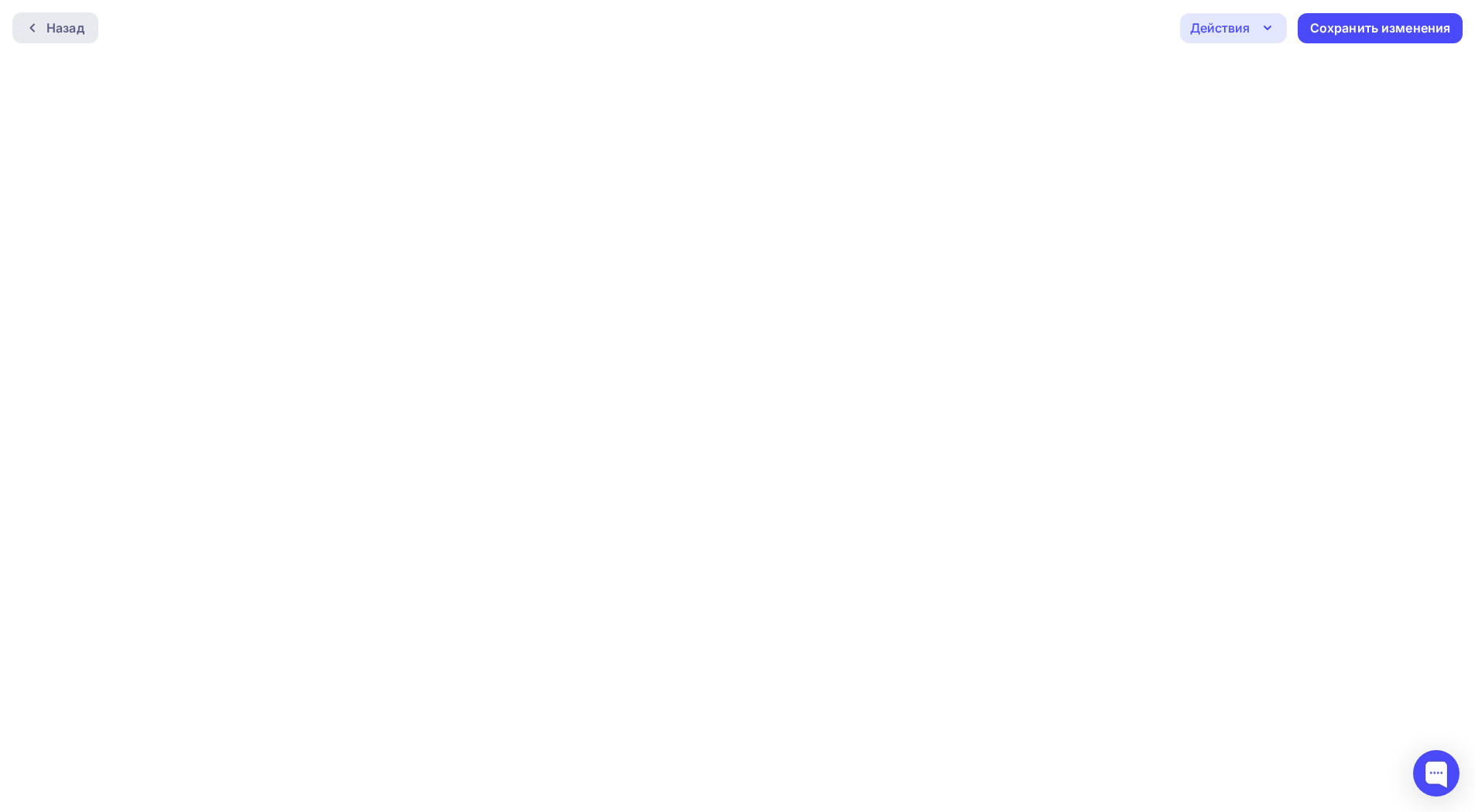 click on "Назад" at bounding box center [65, 28] 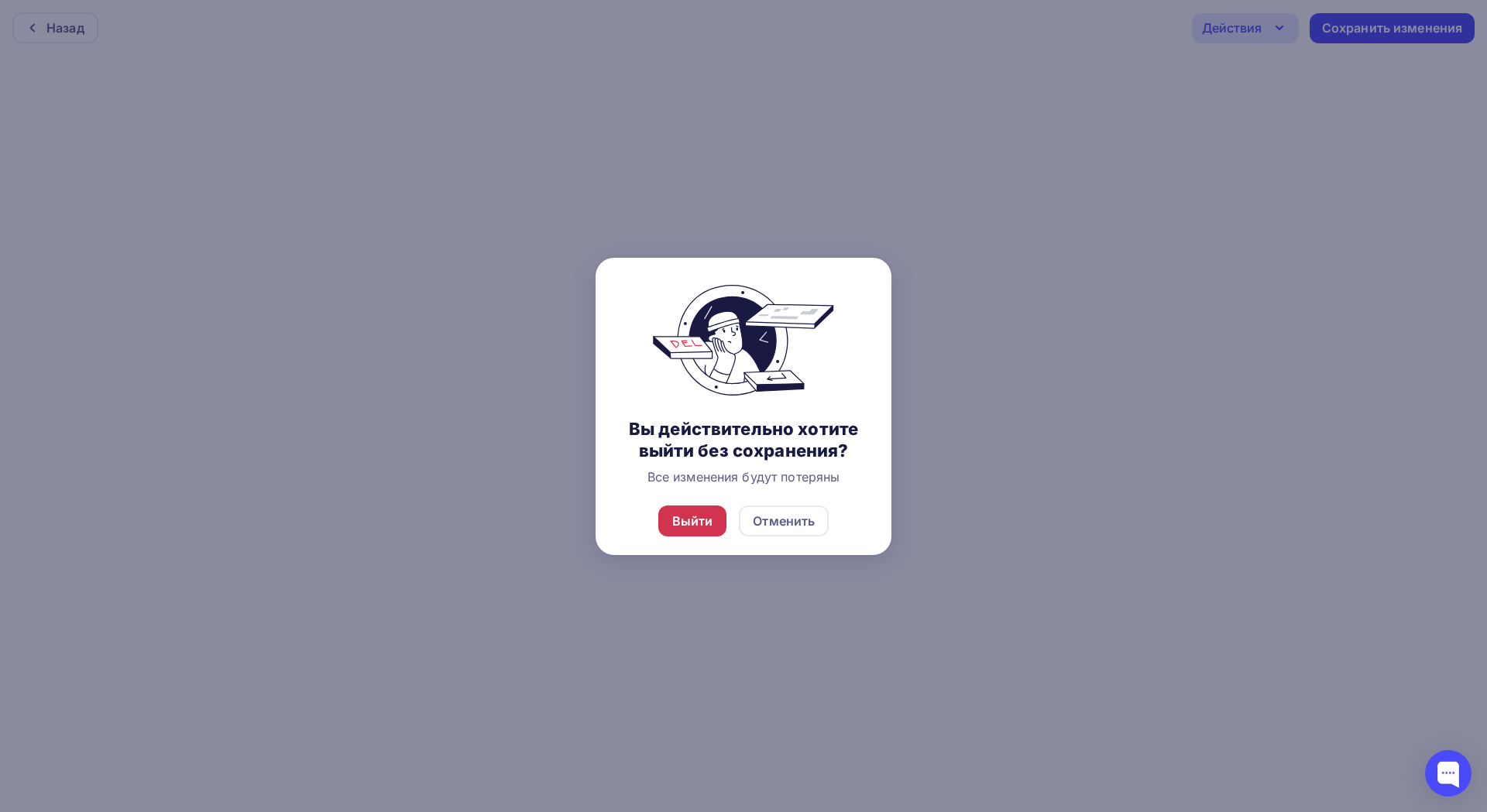 click on "Выйти" at bounding box center [692, 521] 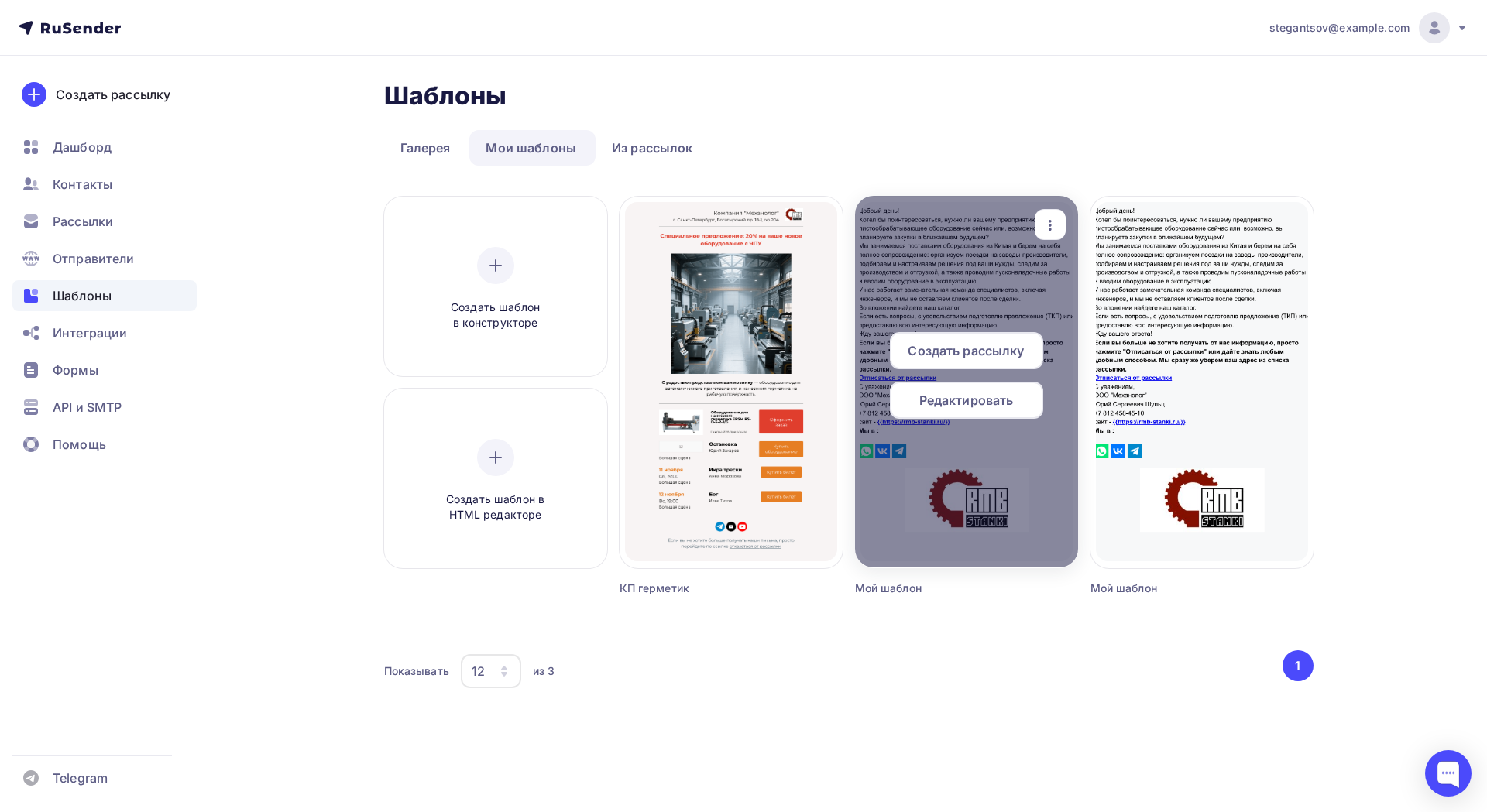 click on "Редактировать" at bounding box center (967, 400) 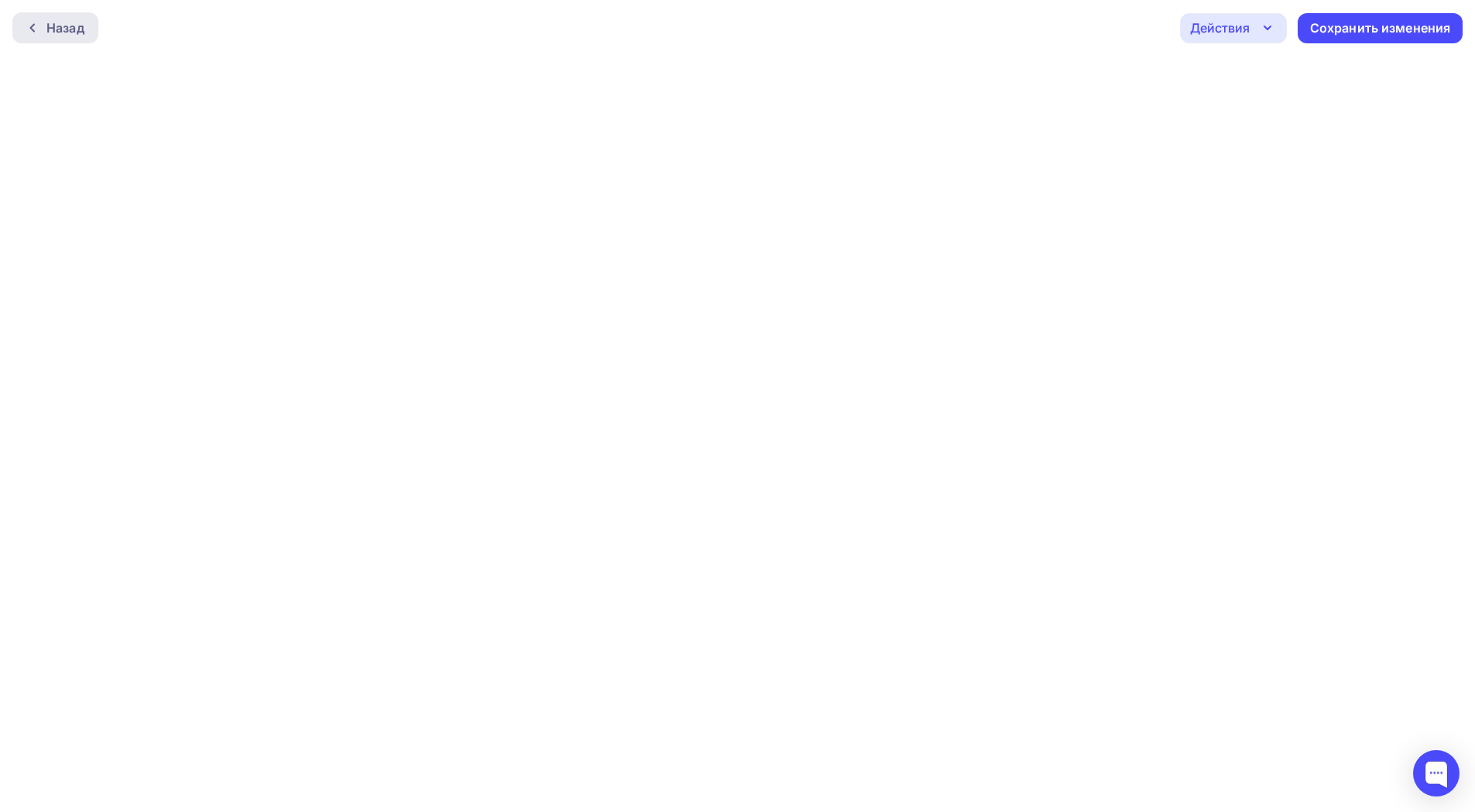 click at bounding box center [36, 28] 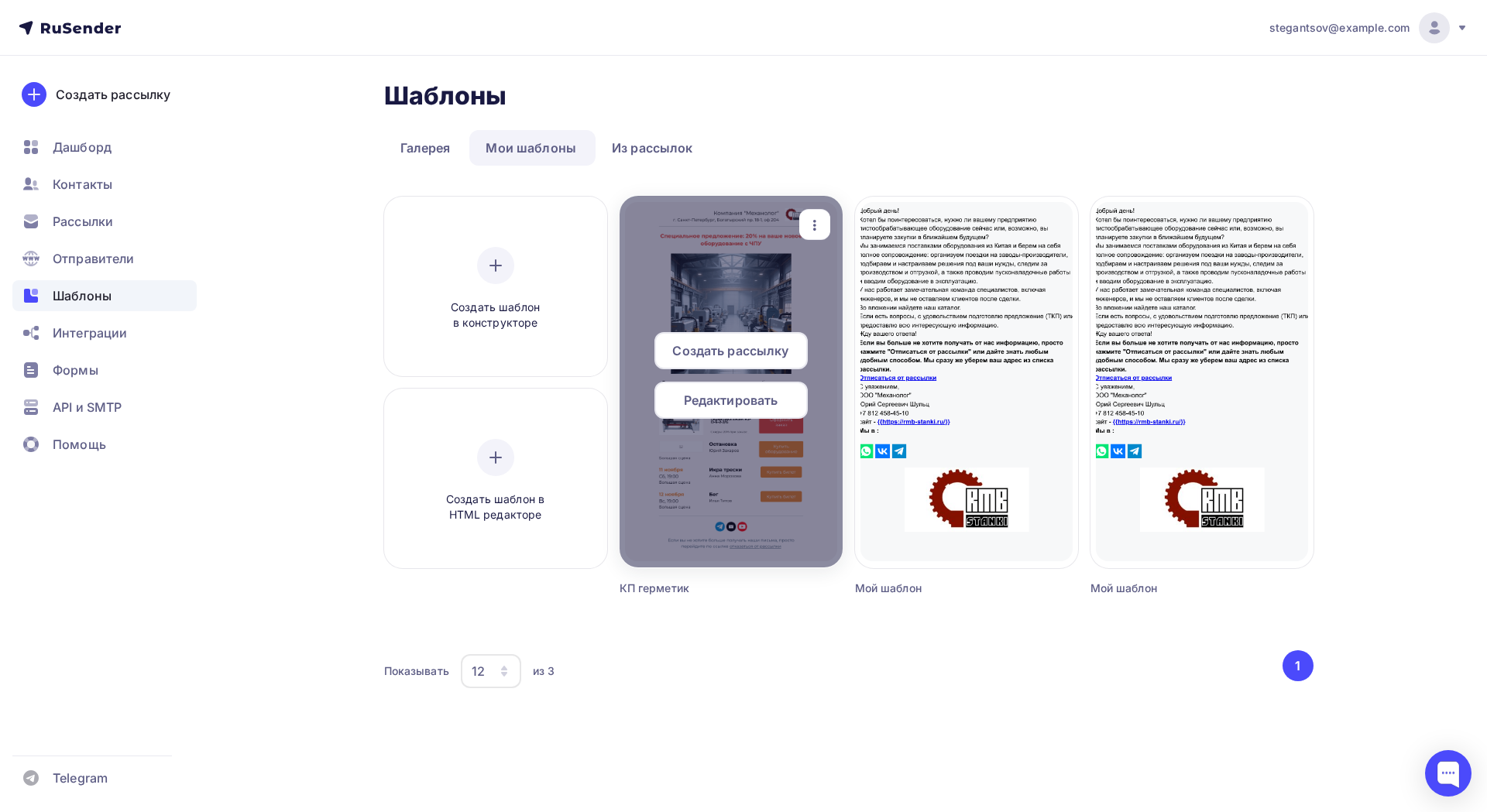 click on "Создать рассылку" at bounding box center (730, 351) 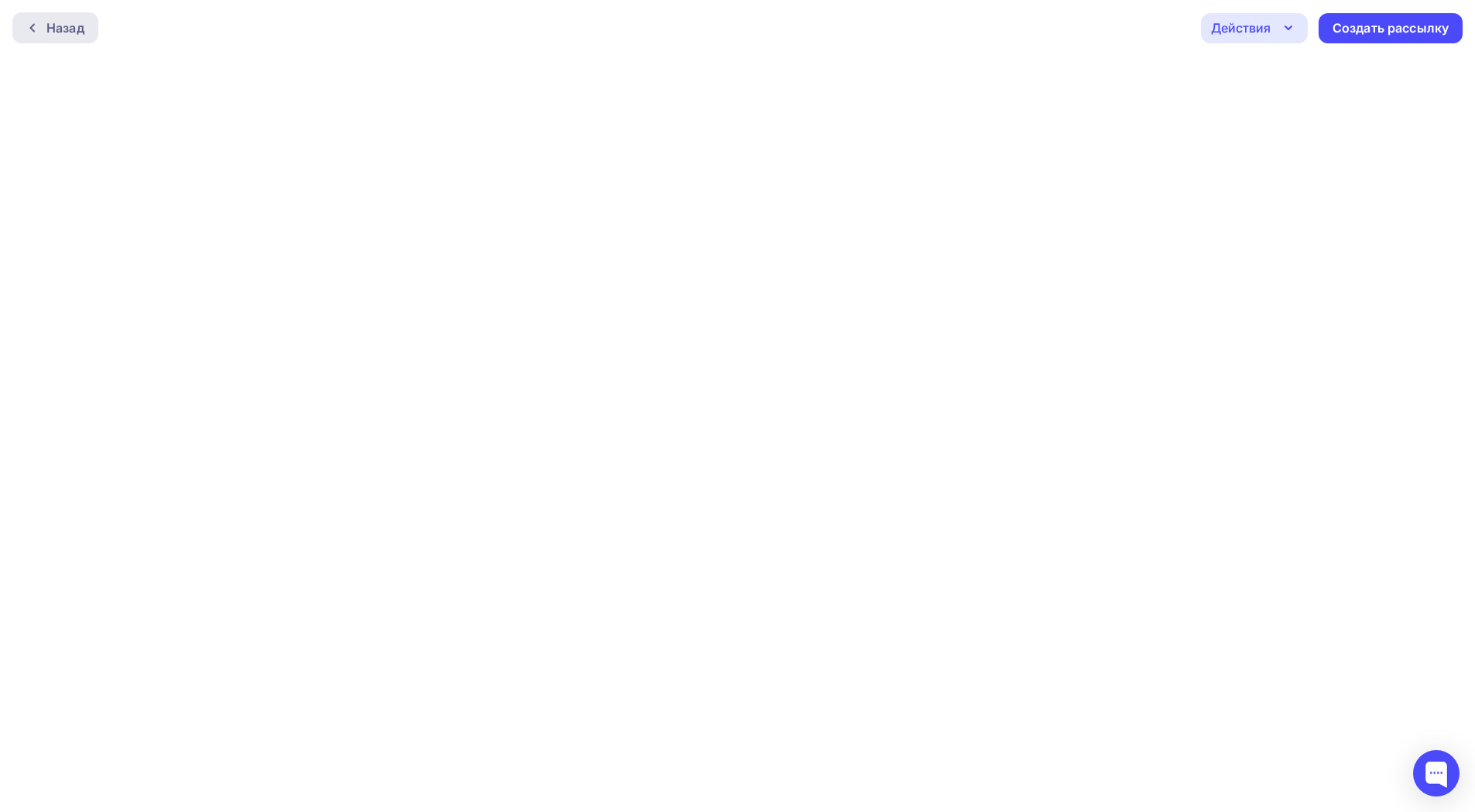 click on "Назад" at bounding box center [65, 28] 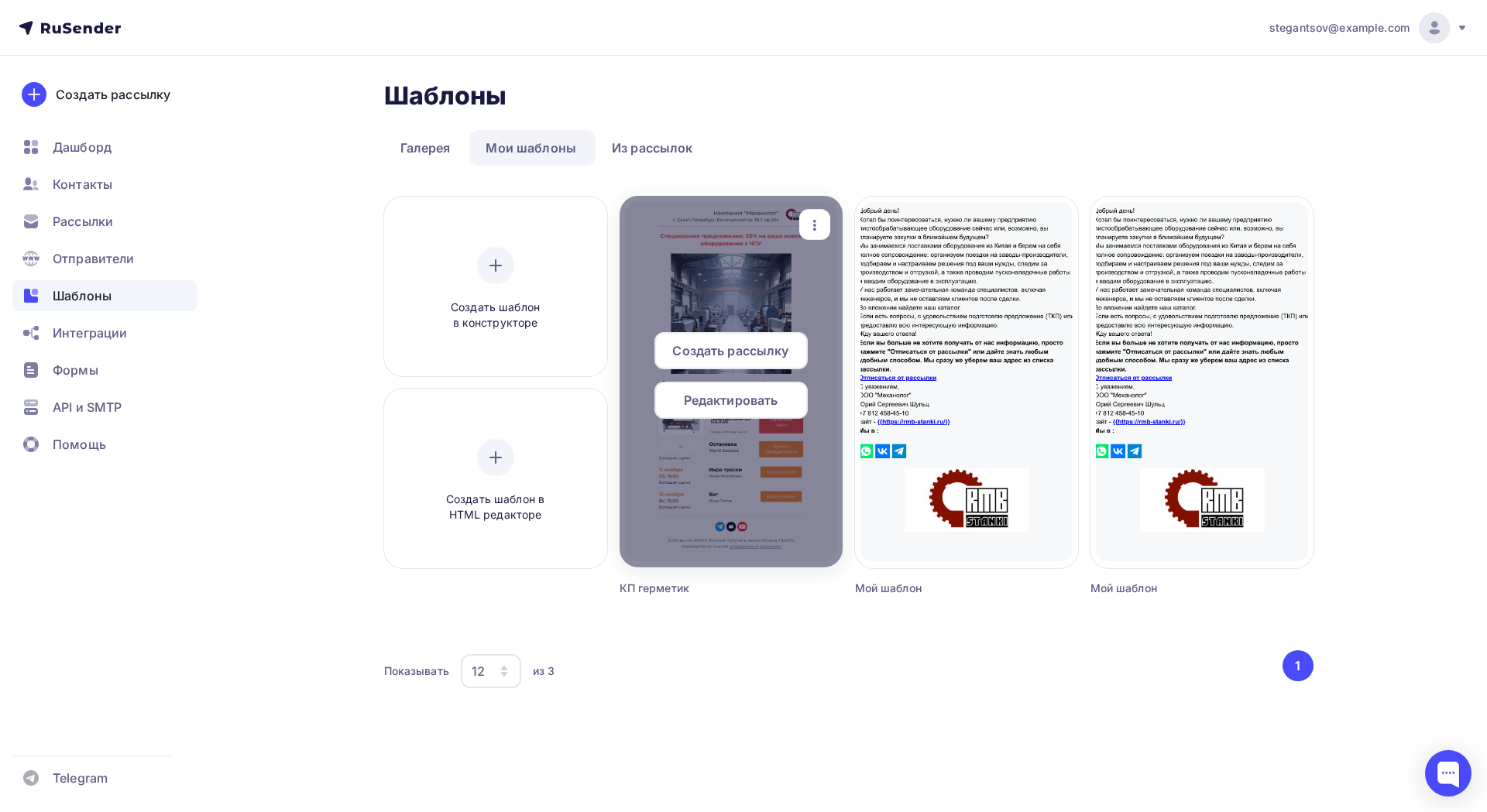 click on "Редактировать" at bounding box center (731, 400) 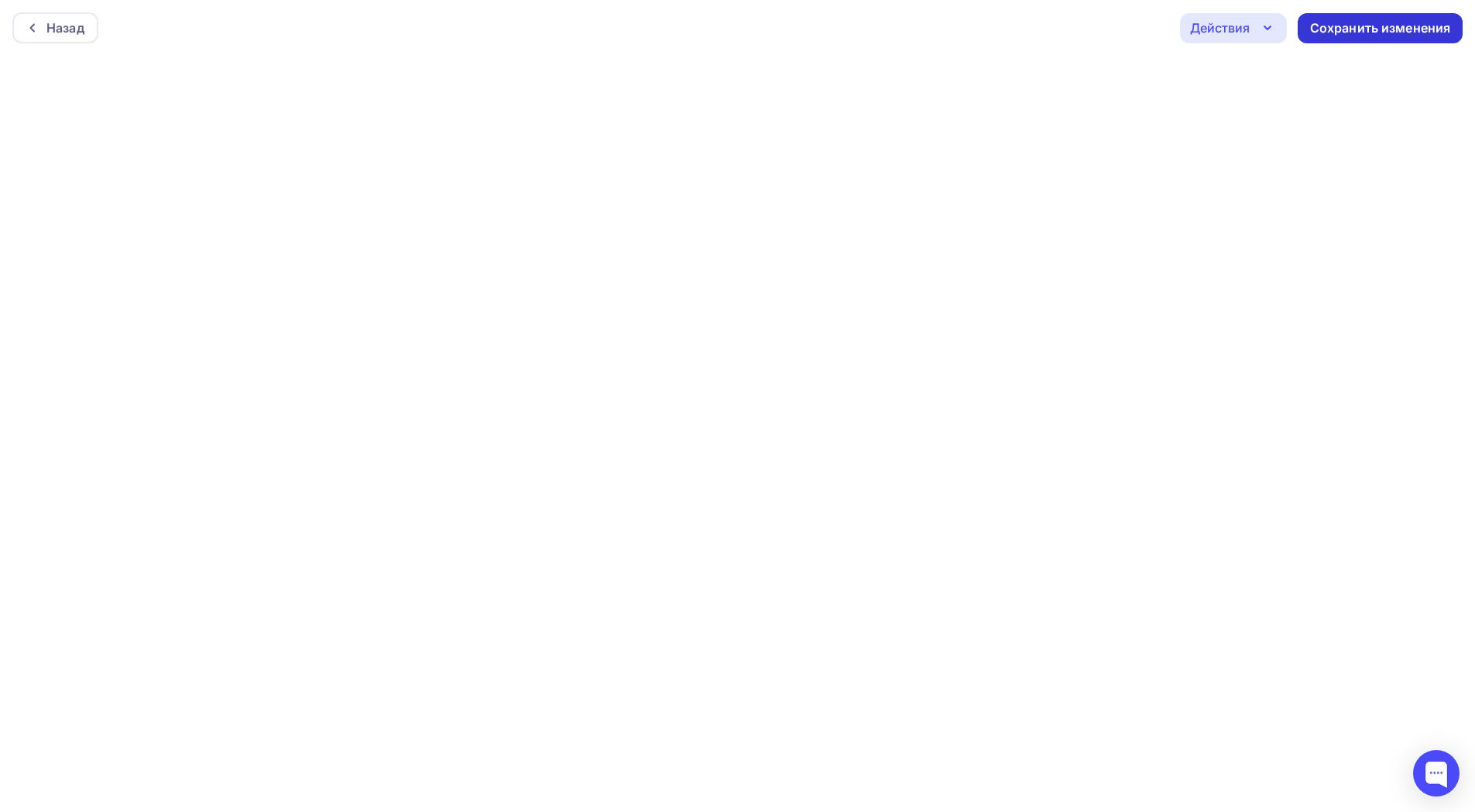 click on "Сохранить изменения" at bounding box center (1381, 28) 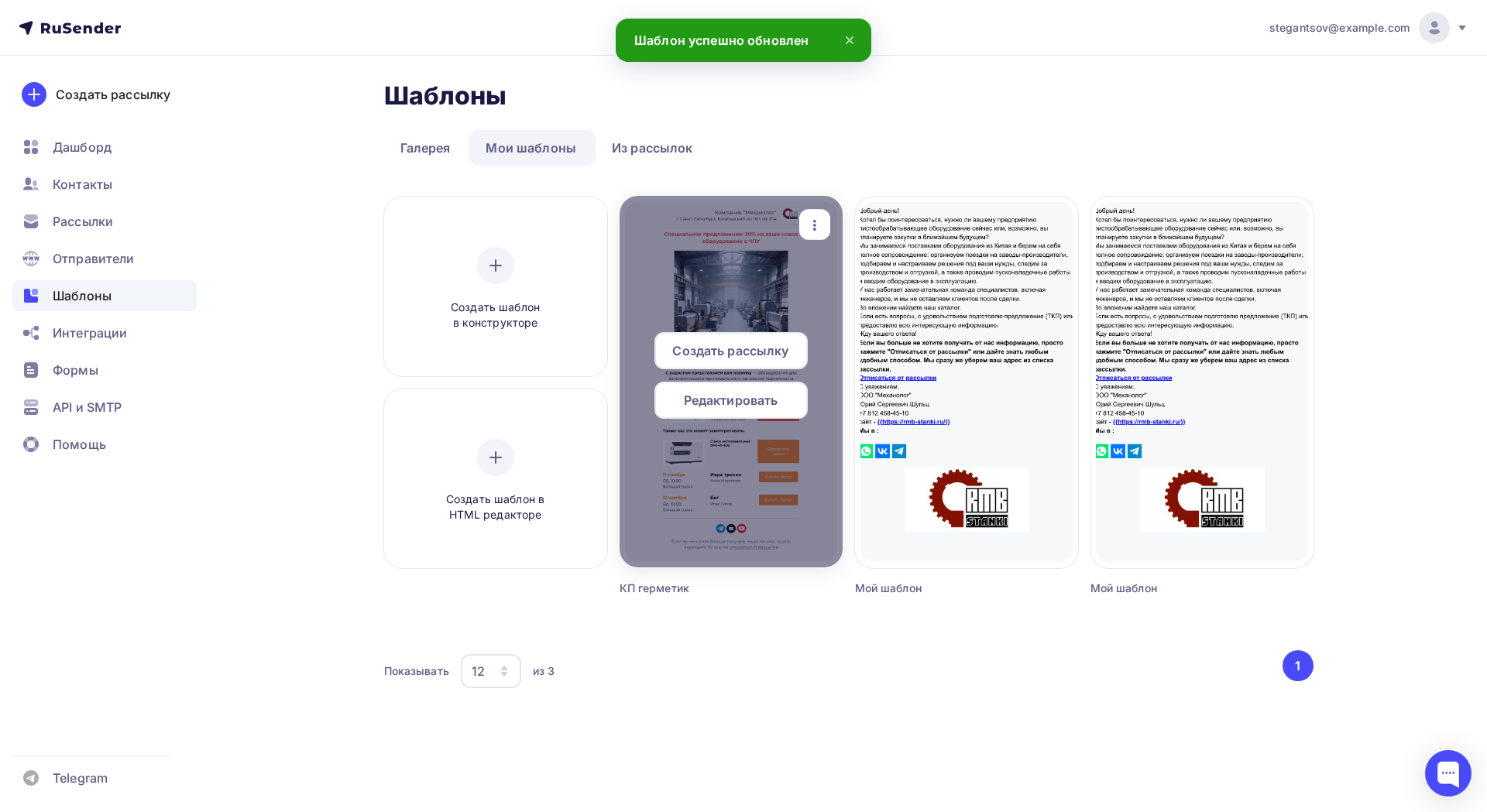 click on "Редактировать" at bounding box center (731, 400) 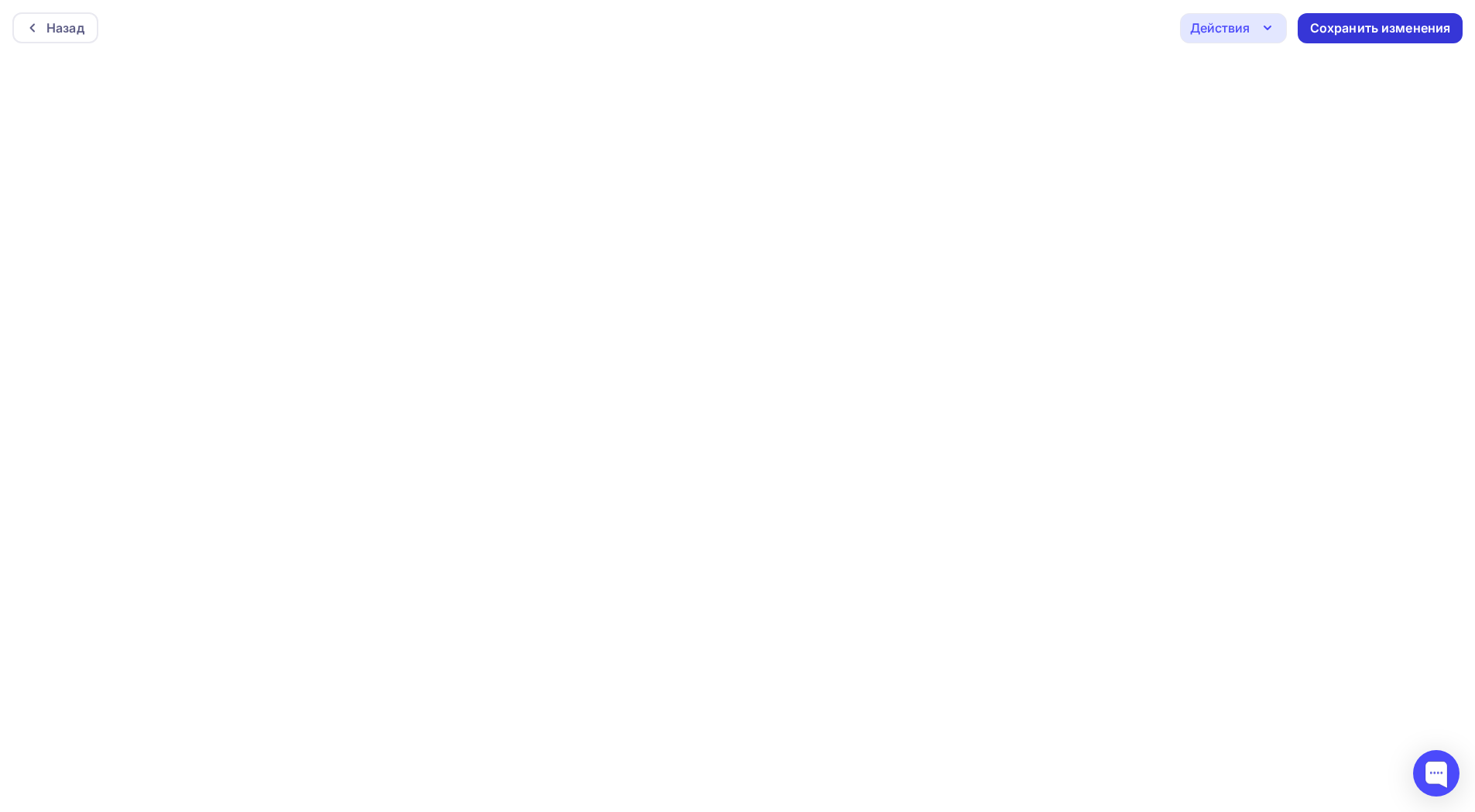 click on "Сохранить изменения" at bounding box center [1380, 28] 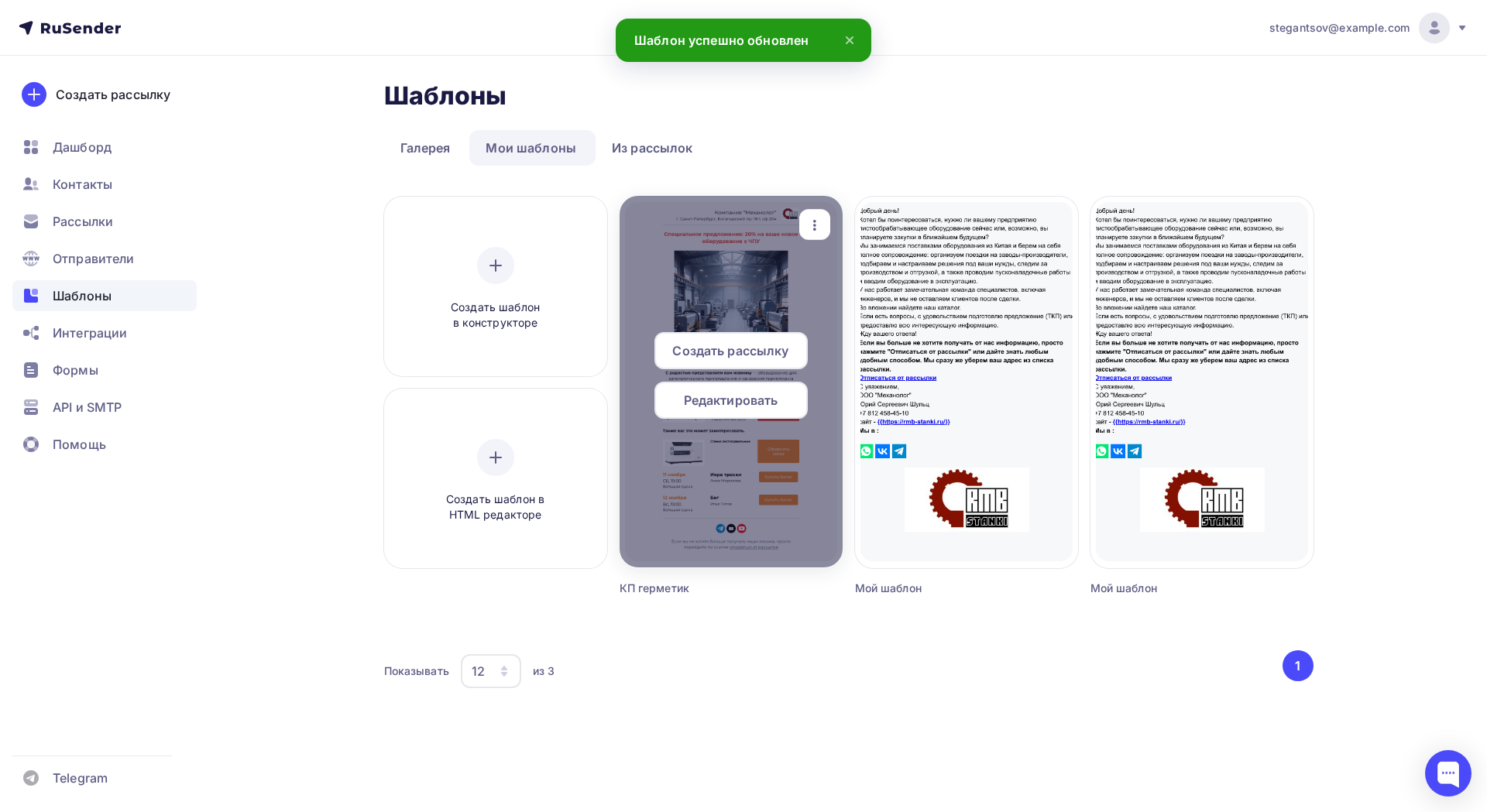 click on "Редактировать" at bounding box center [731, 400] 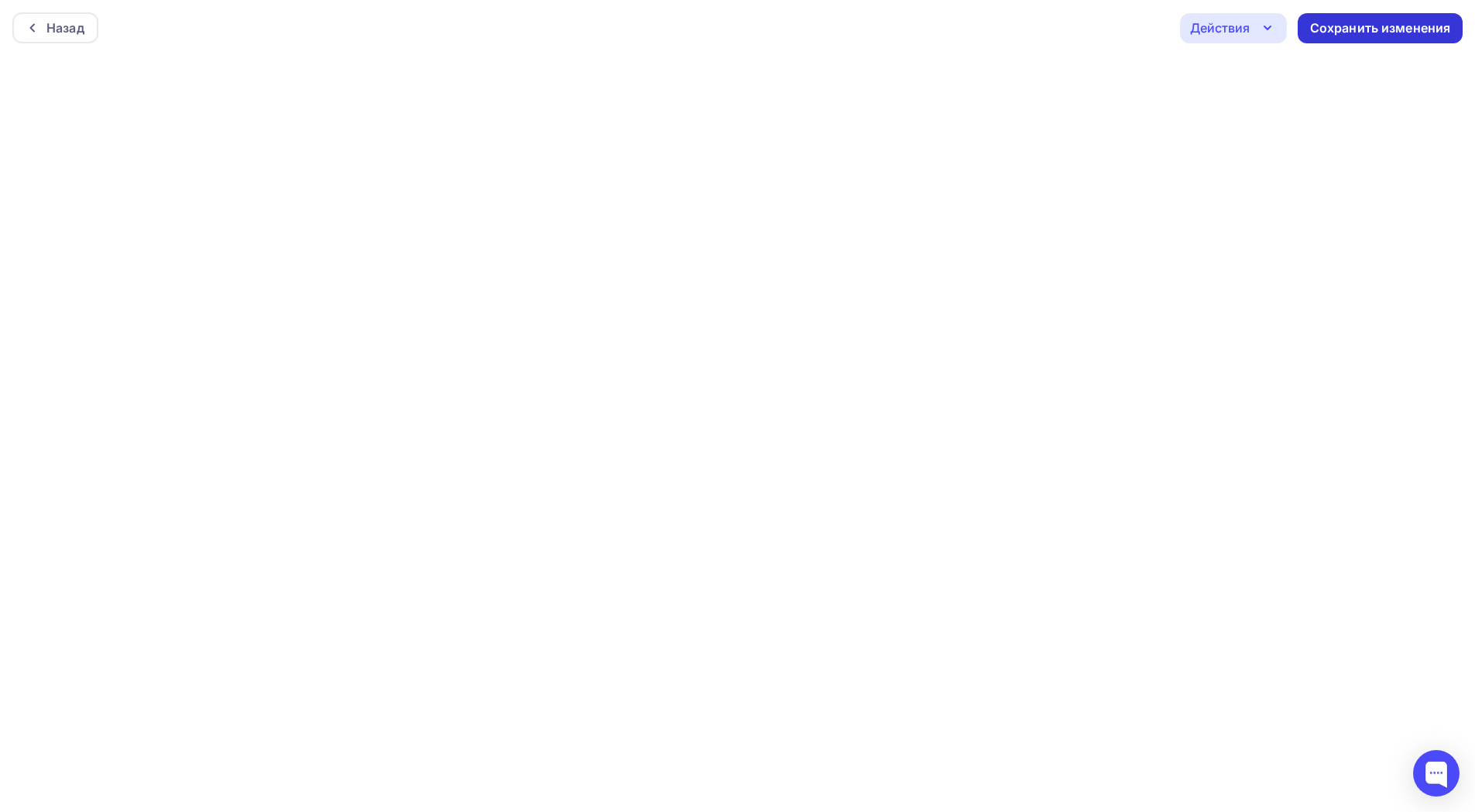 click on "Сохранить изменения" at bounding box center (1381, 28) 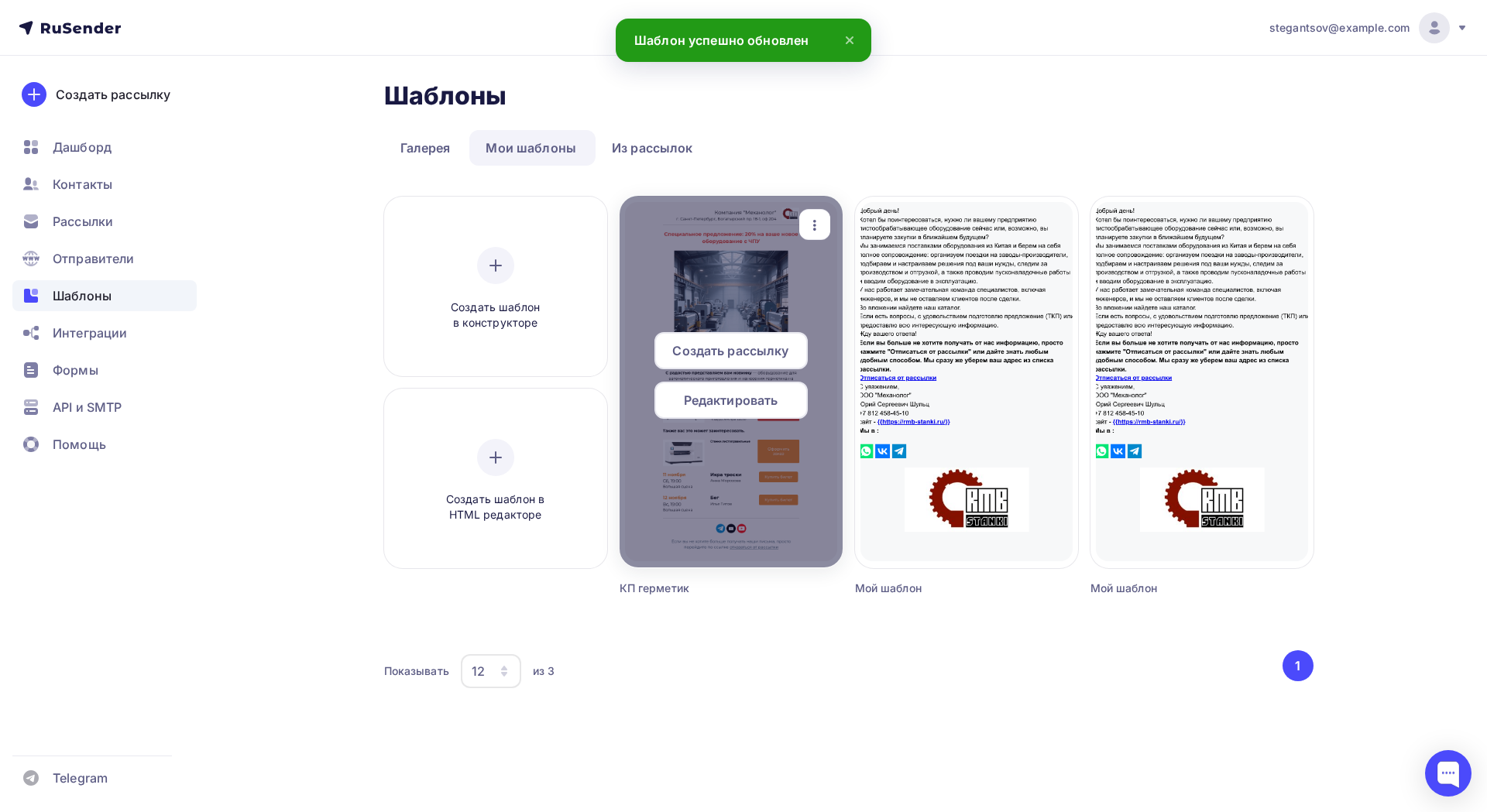 click on "Редактировать" at bounding box center (731, 400) 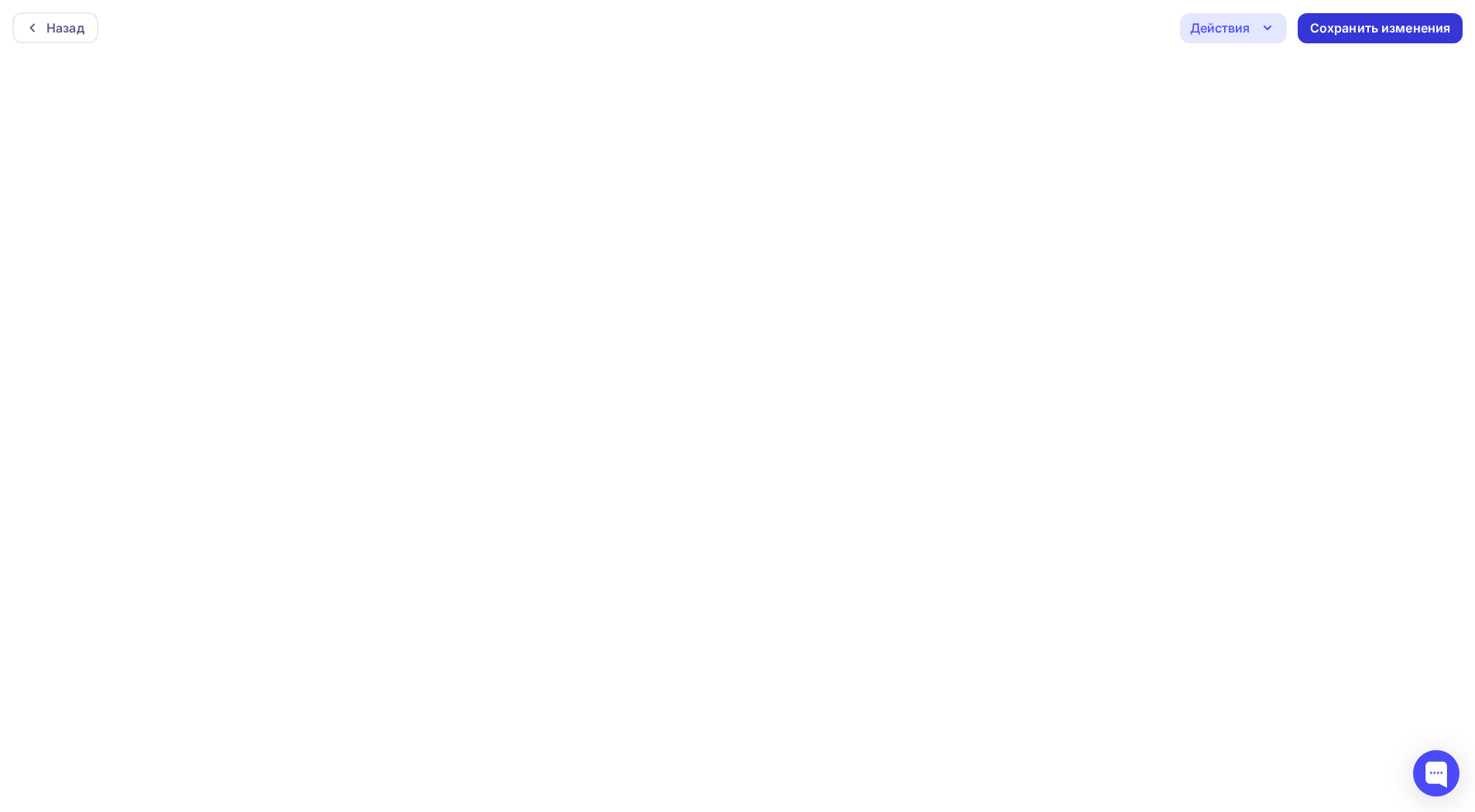 click on "Сохранить изменения" at bounding box center [1380, 28] 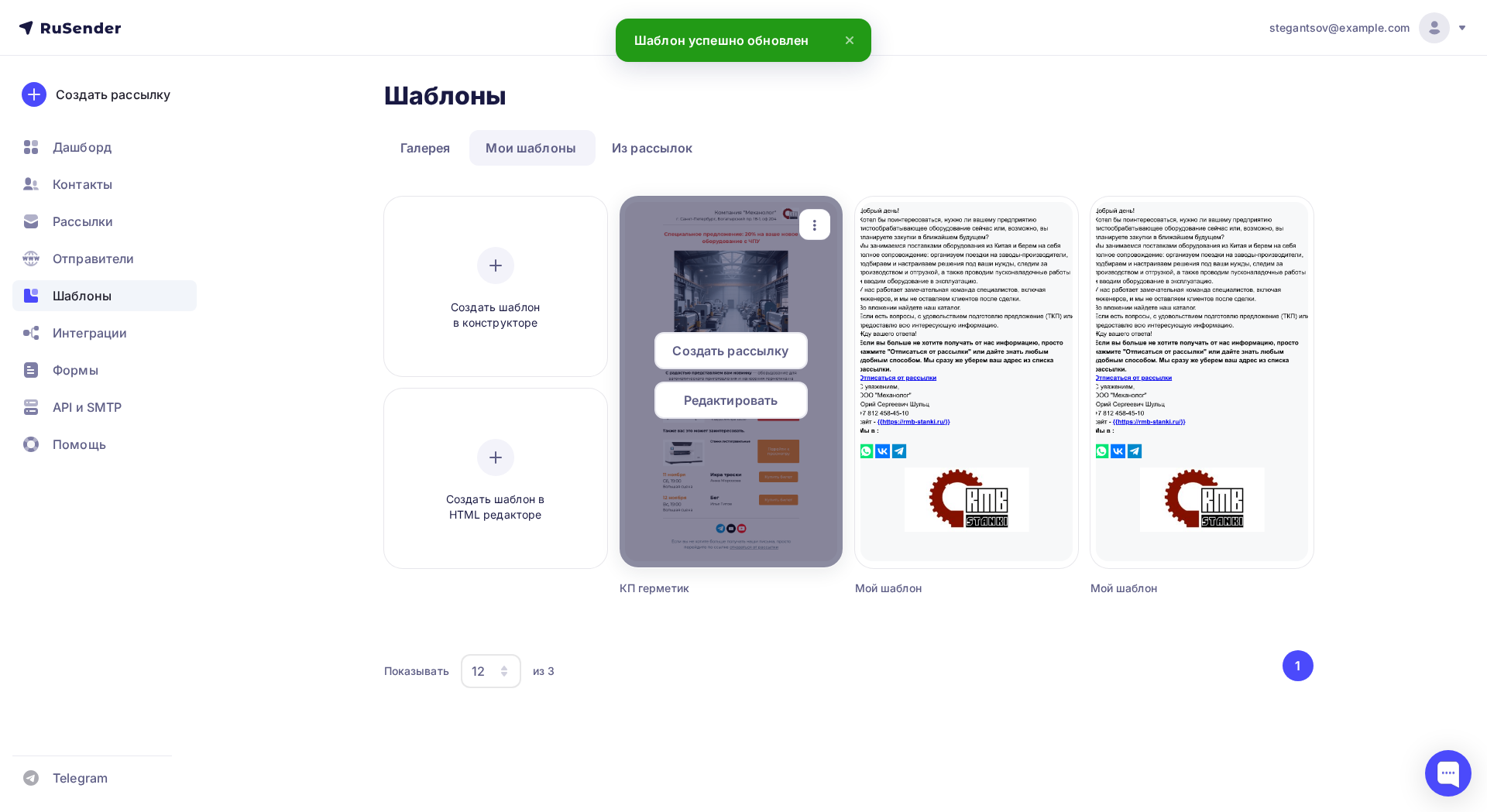 click on "Редактировать" at bounding box center (731, 400) 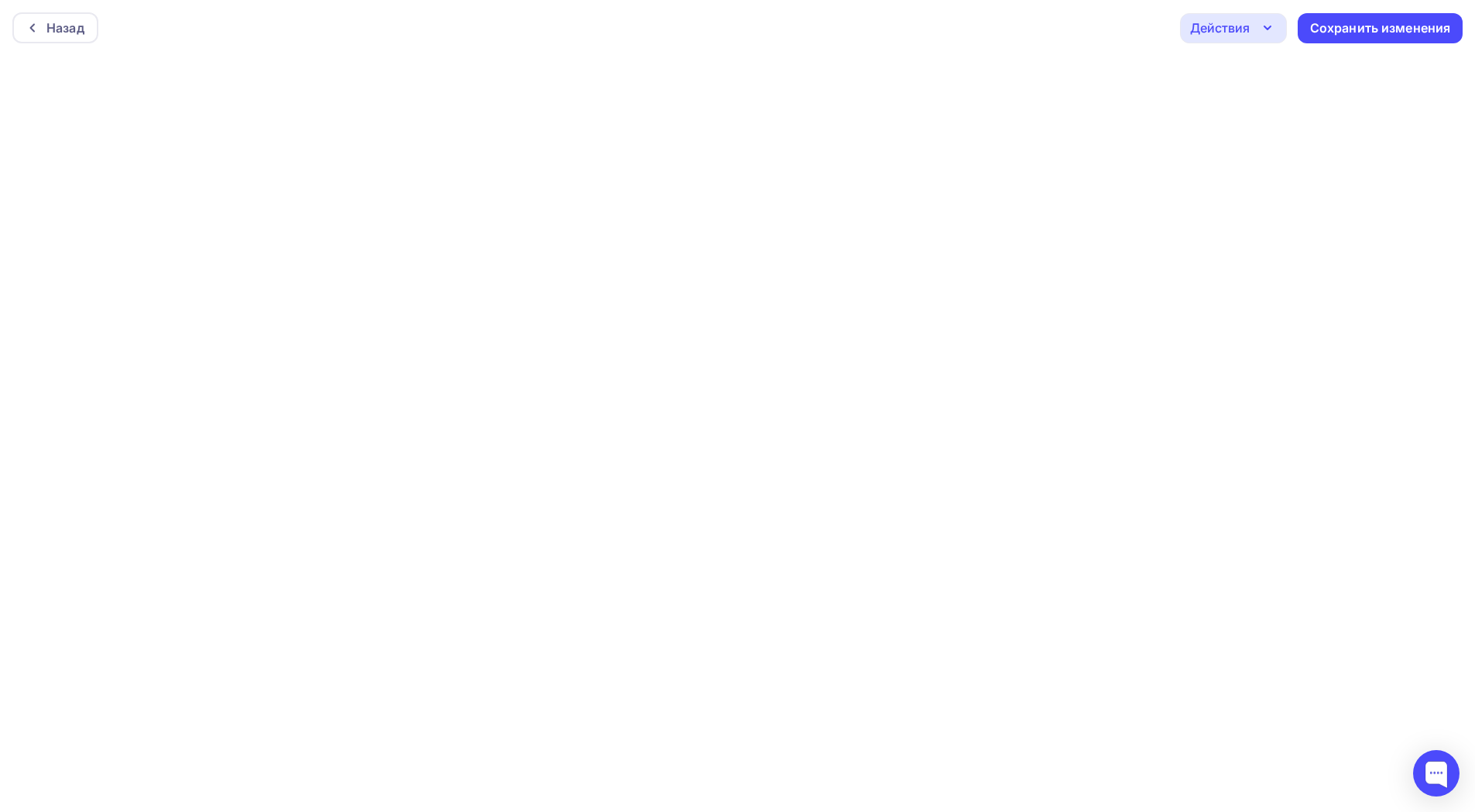 click 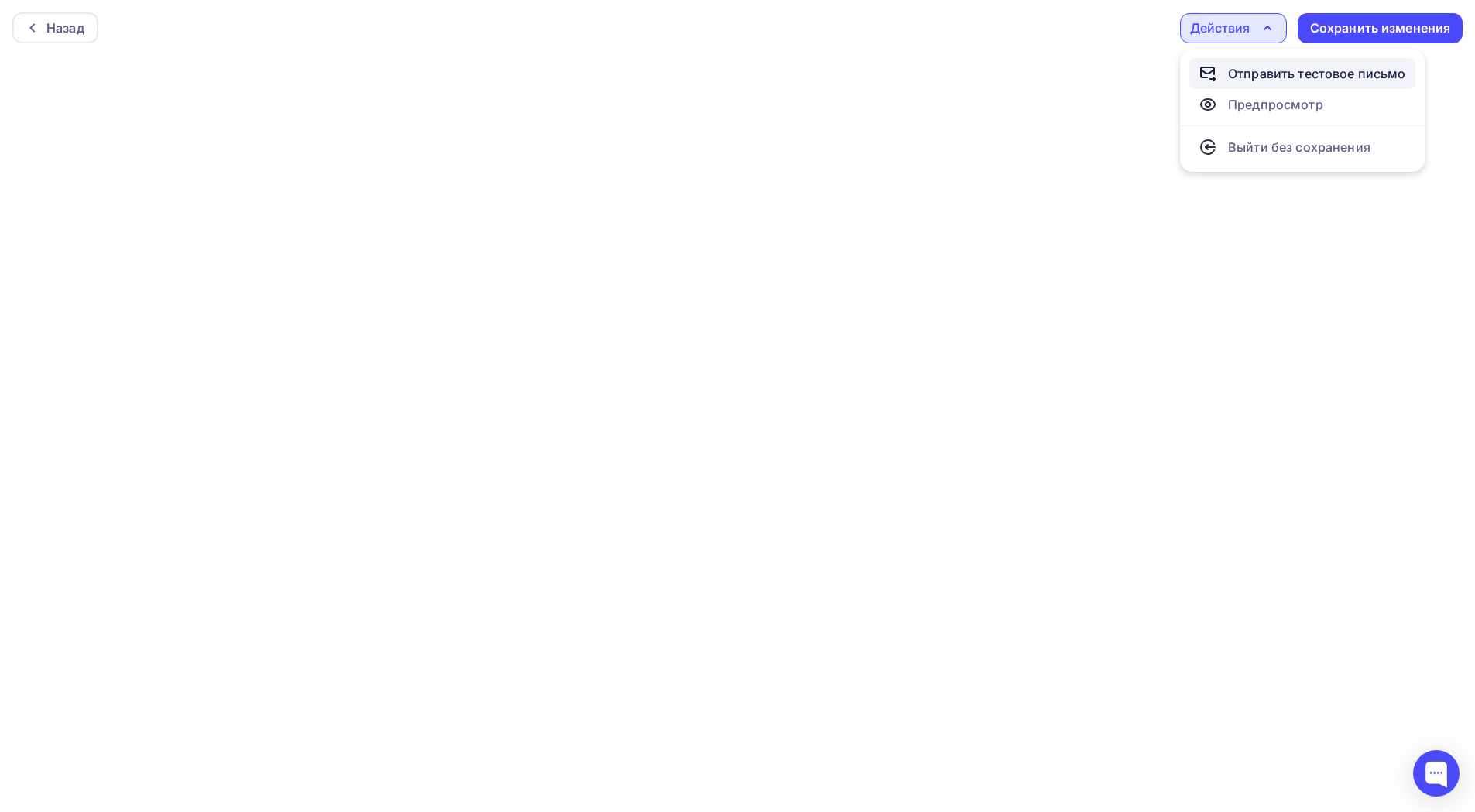 click on "Отправить тестовое письмо" at bounding box center (1302, 74) 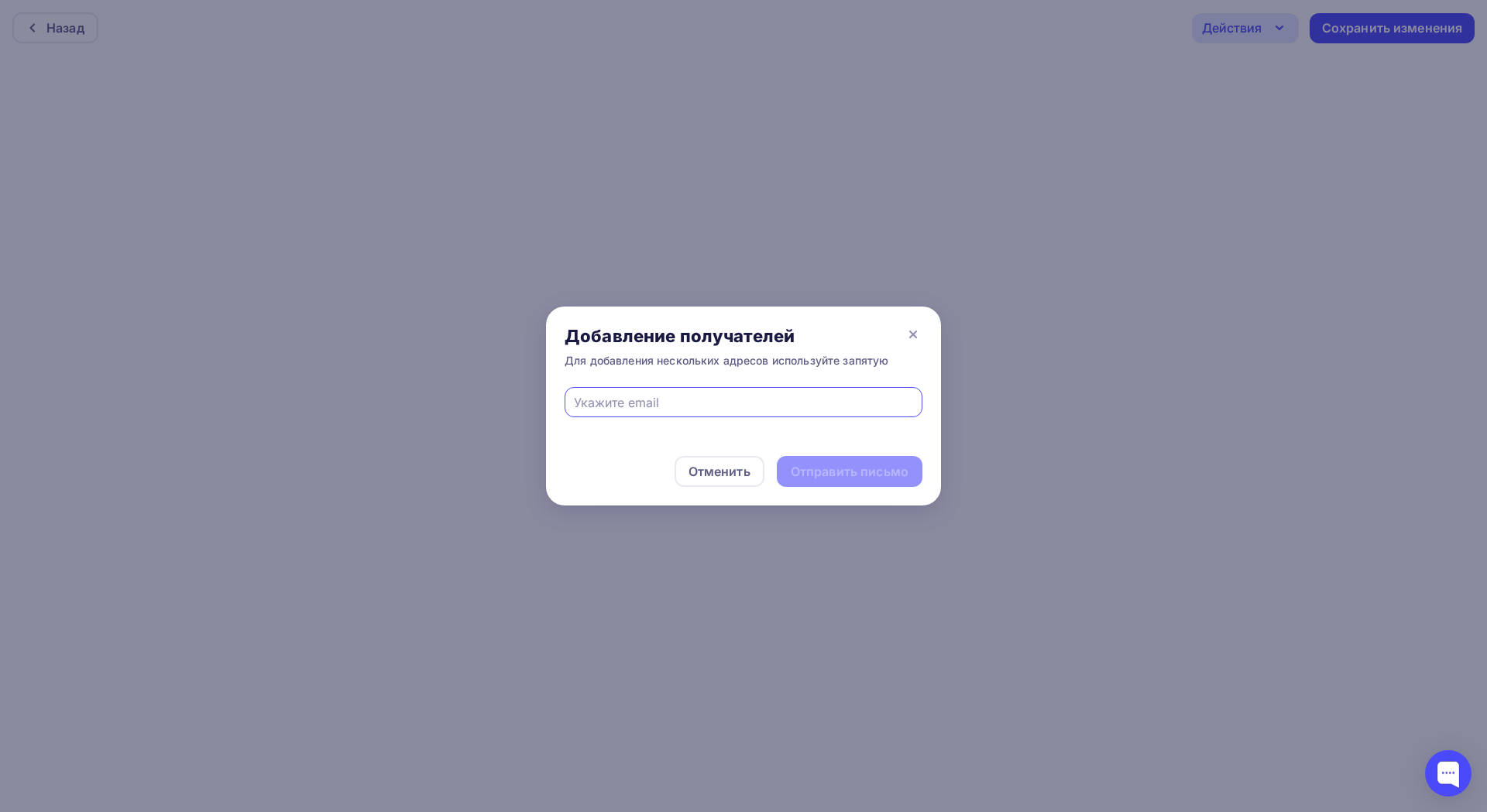 click at bounding box center (744, 403) 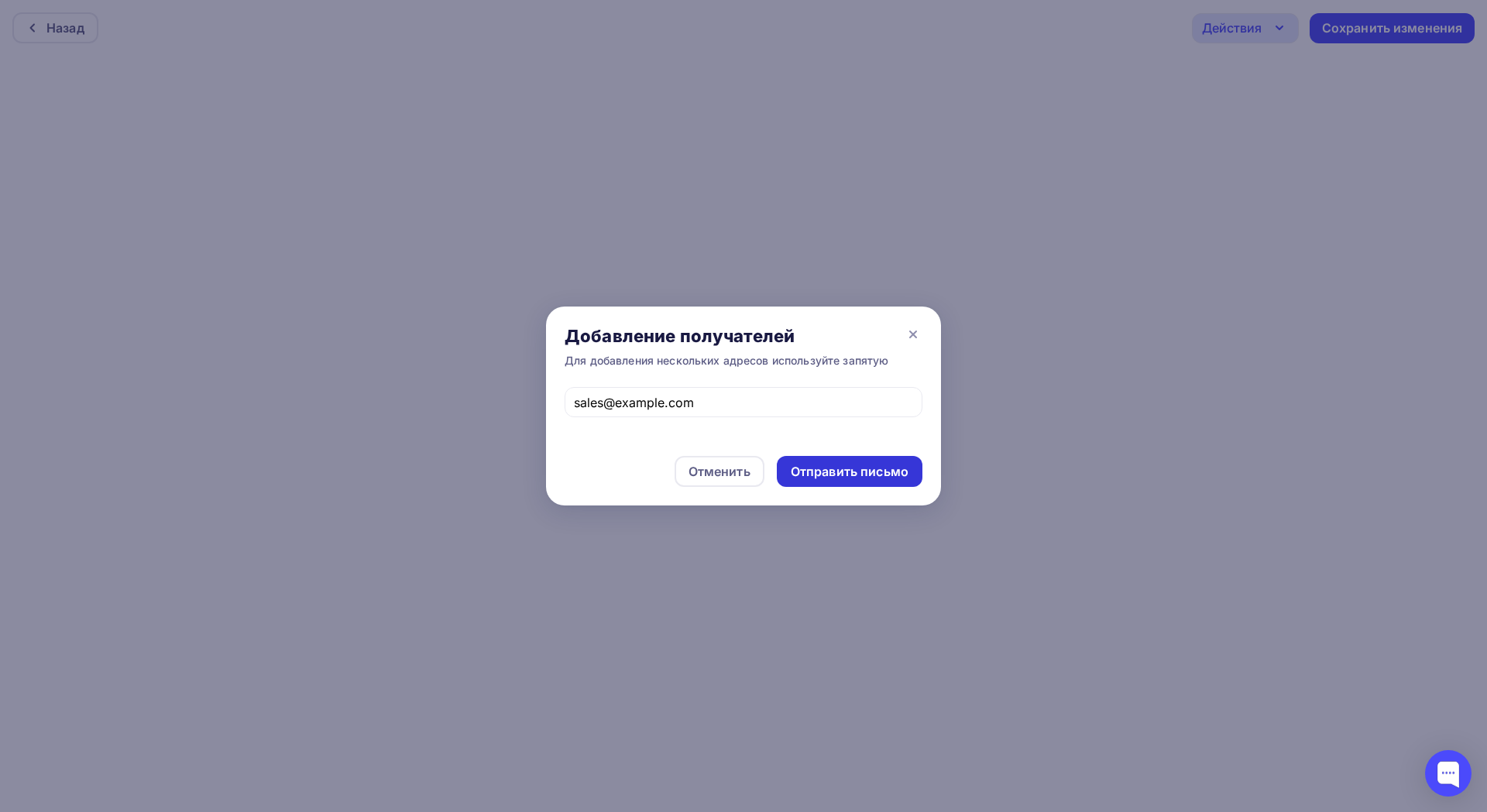 click on "Отправить письмо" at bounding box center [850, 471] 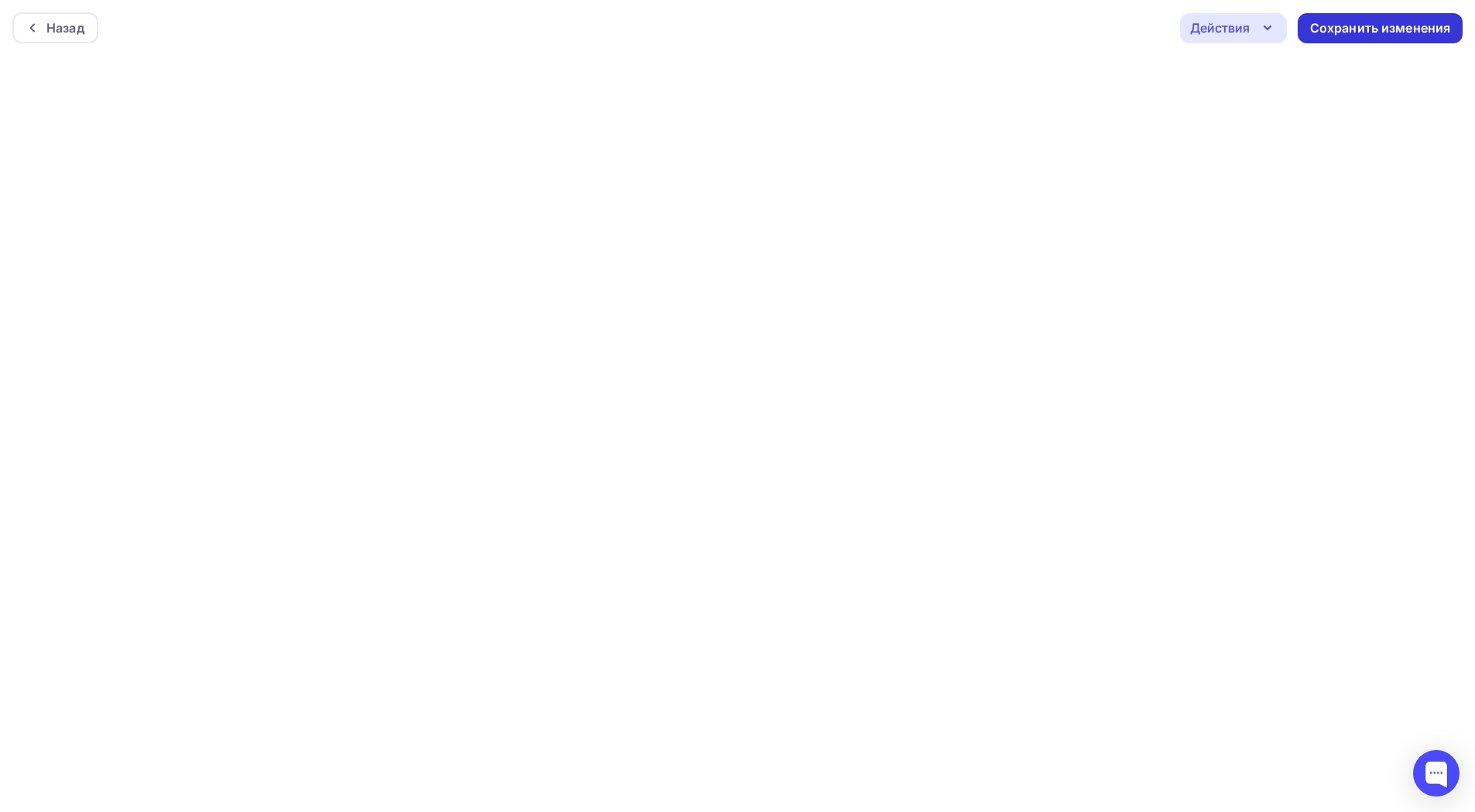 click on "Сохранить изменения" at bounding box center (1380, 28) 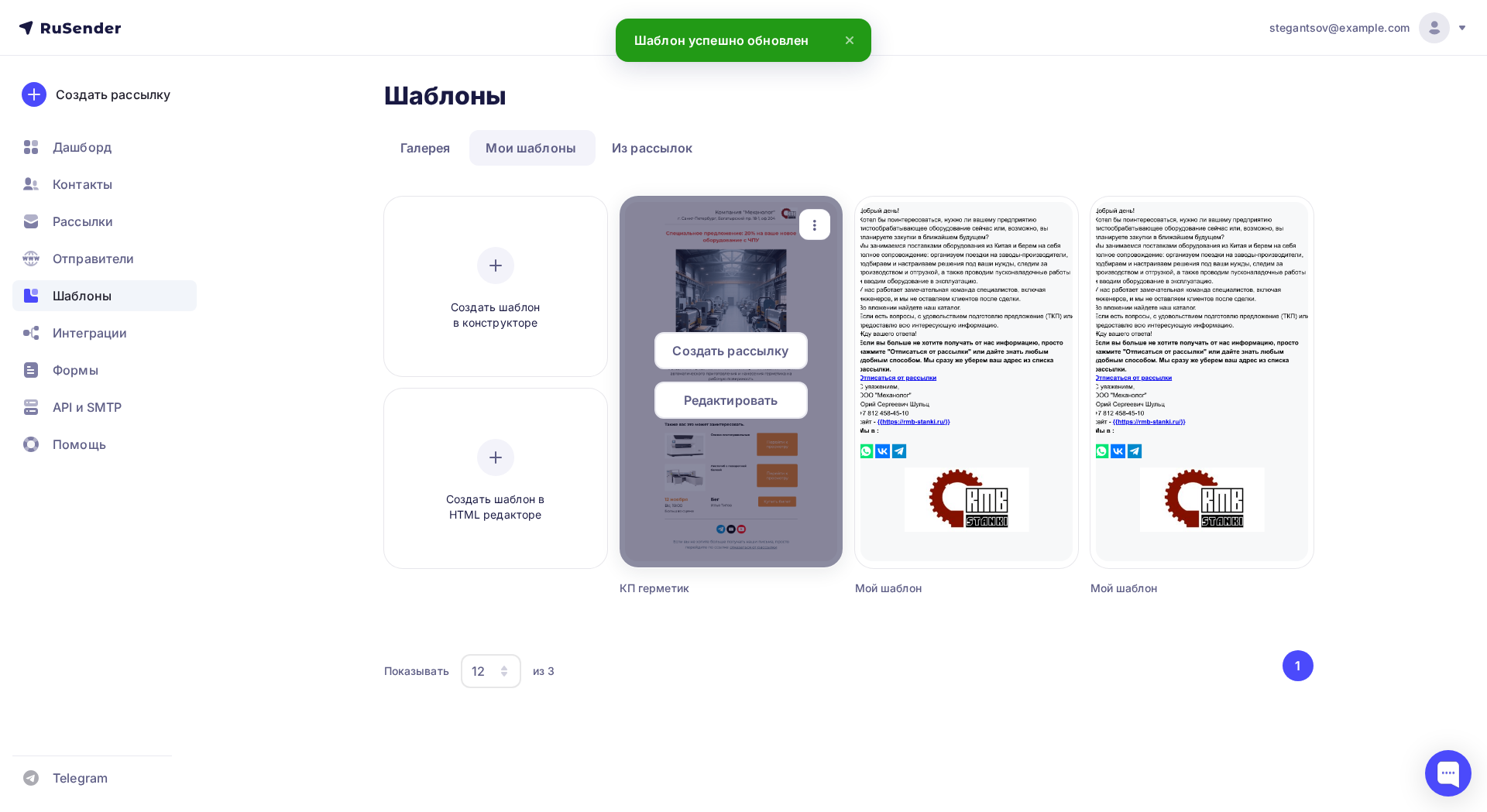 click on "Редактировать" at bounding box center [731, 400] 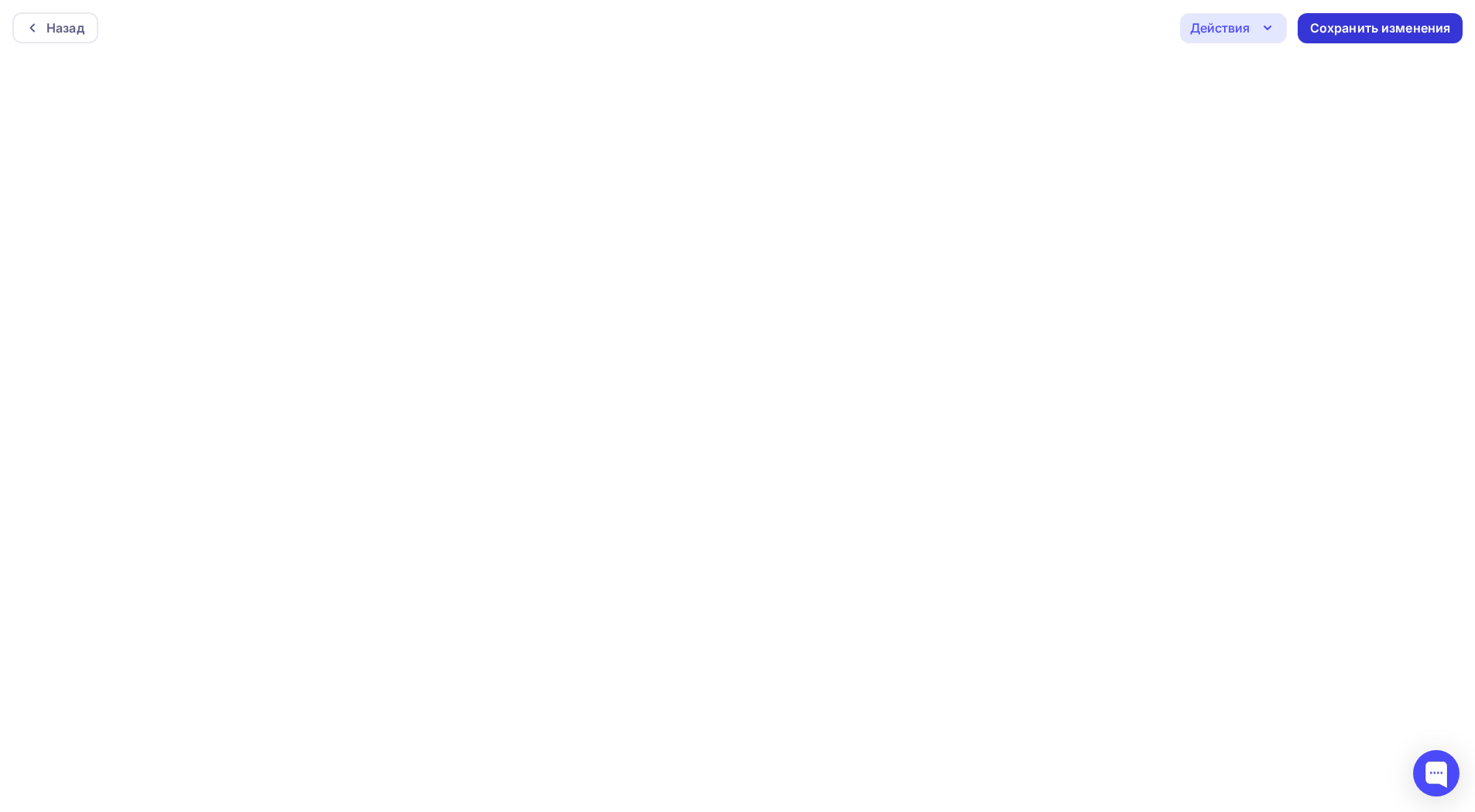 click on "Сохранить изменения" at bounding box center (1381, 28) 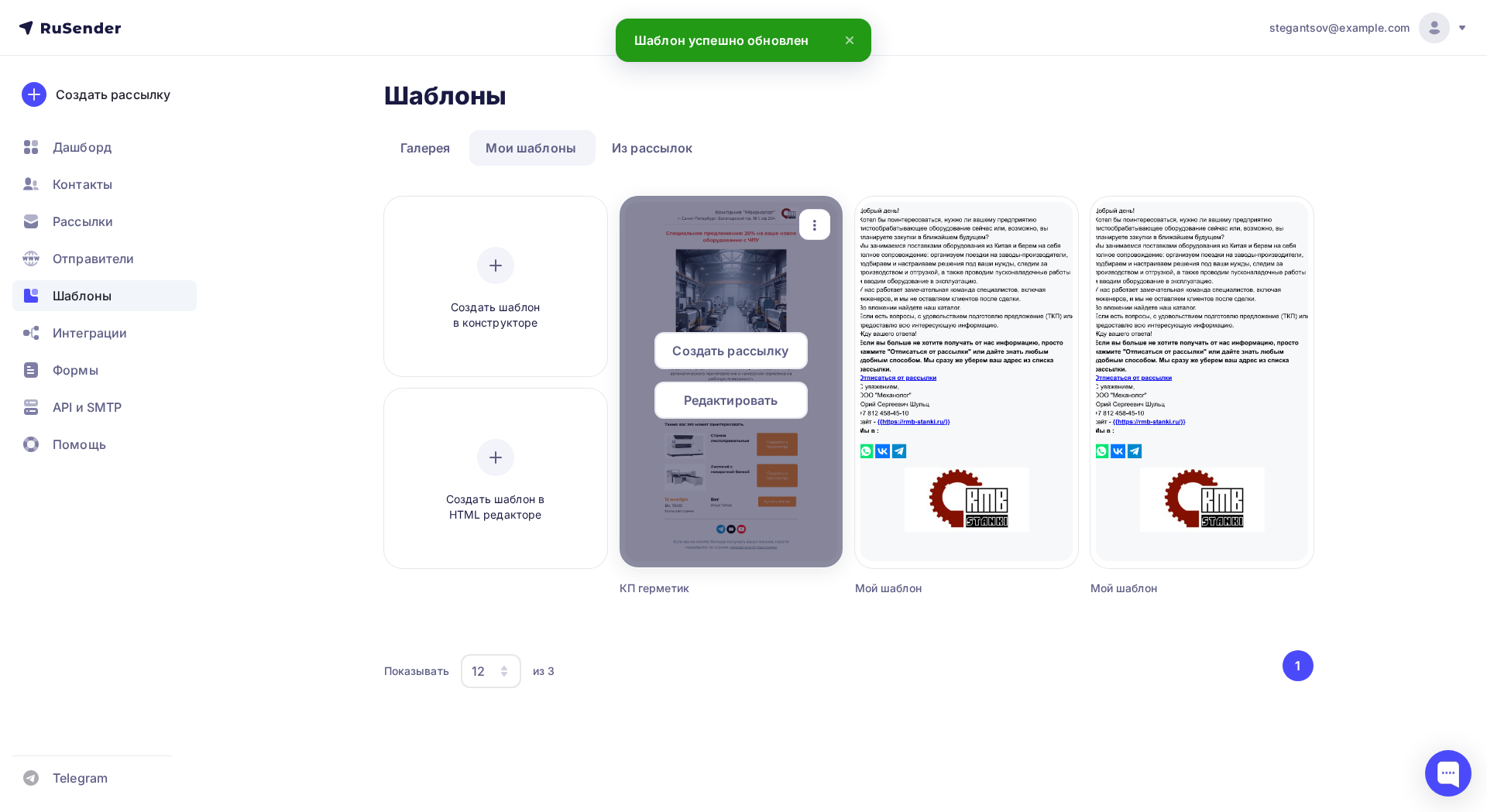 click on "Редактировать" at bounding box center (731, 400) 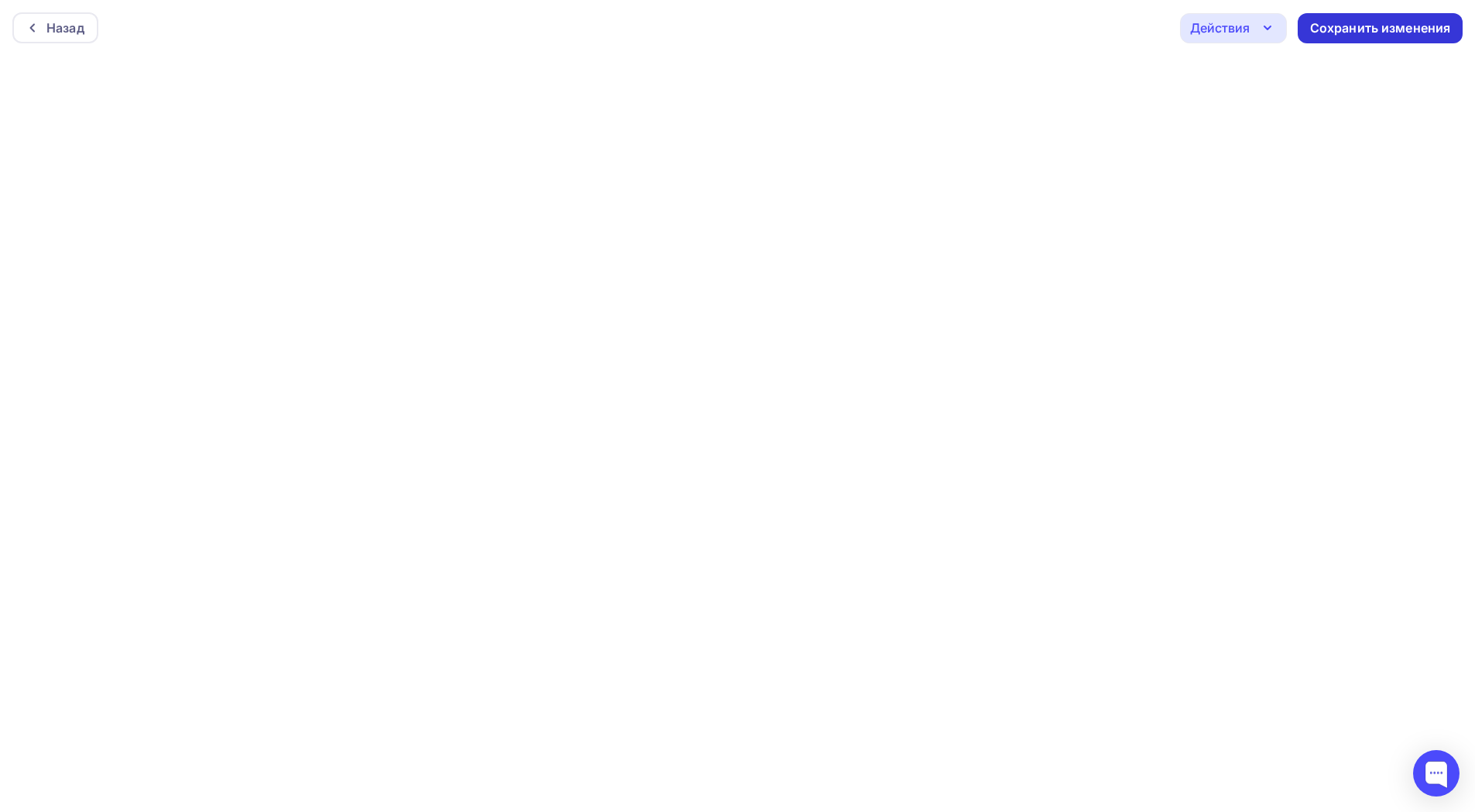 click on "Сохранить изменения" at bounding box center (1381, 28) 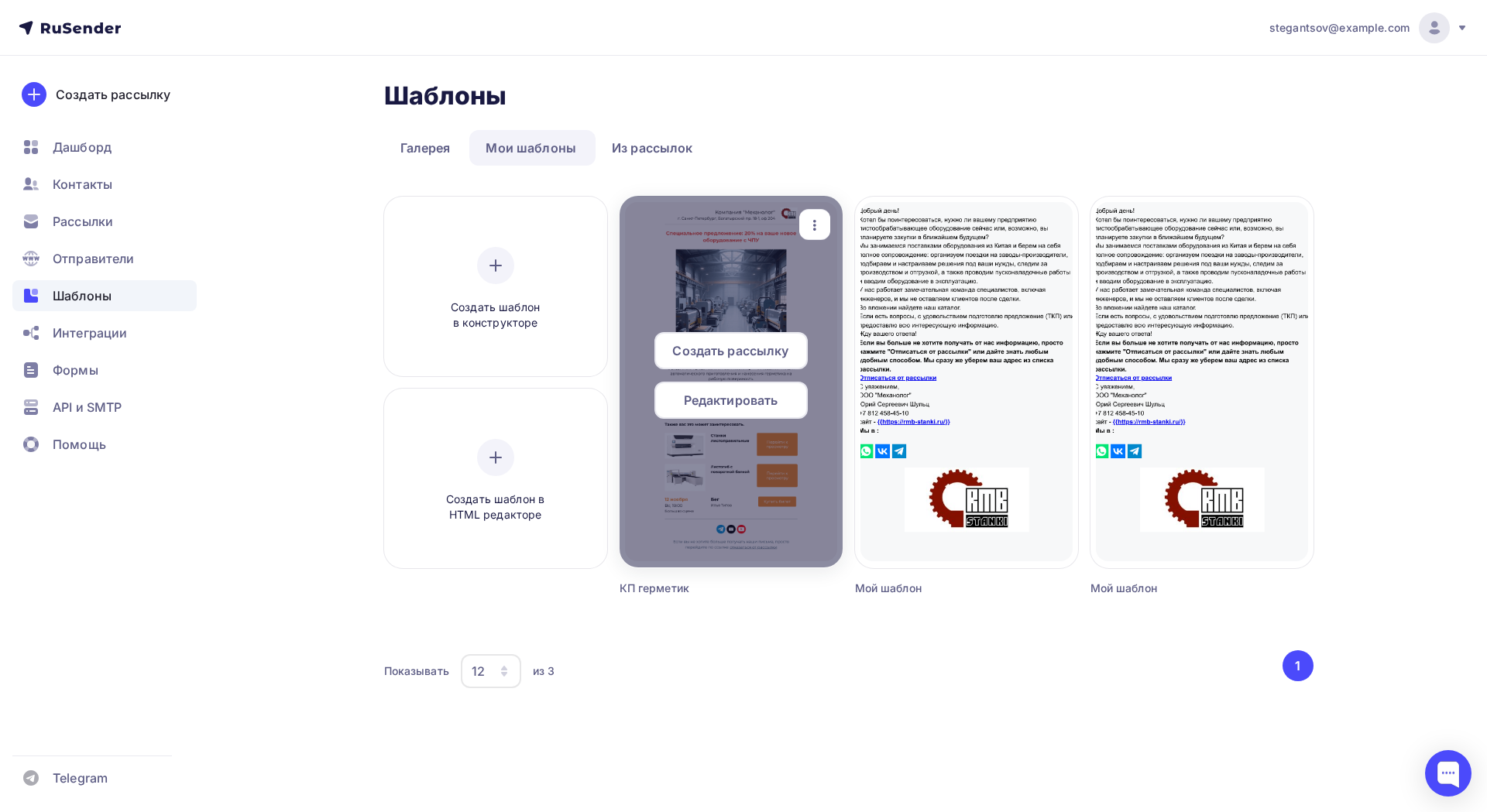 click on "Редактировать" at bounding box center [731, 400] 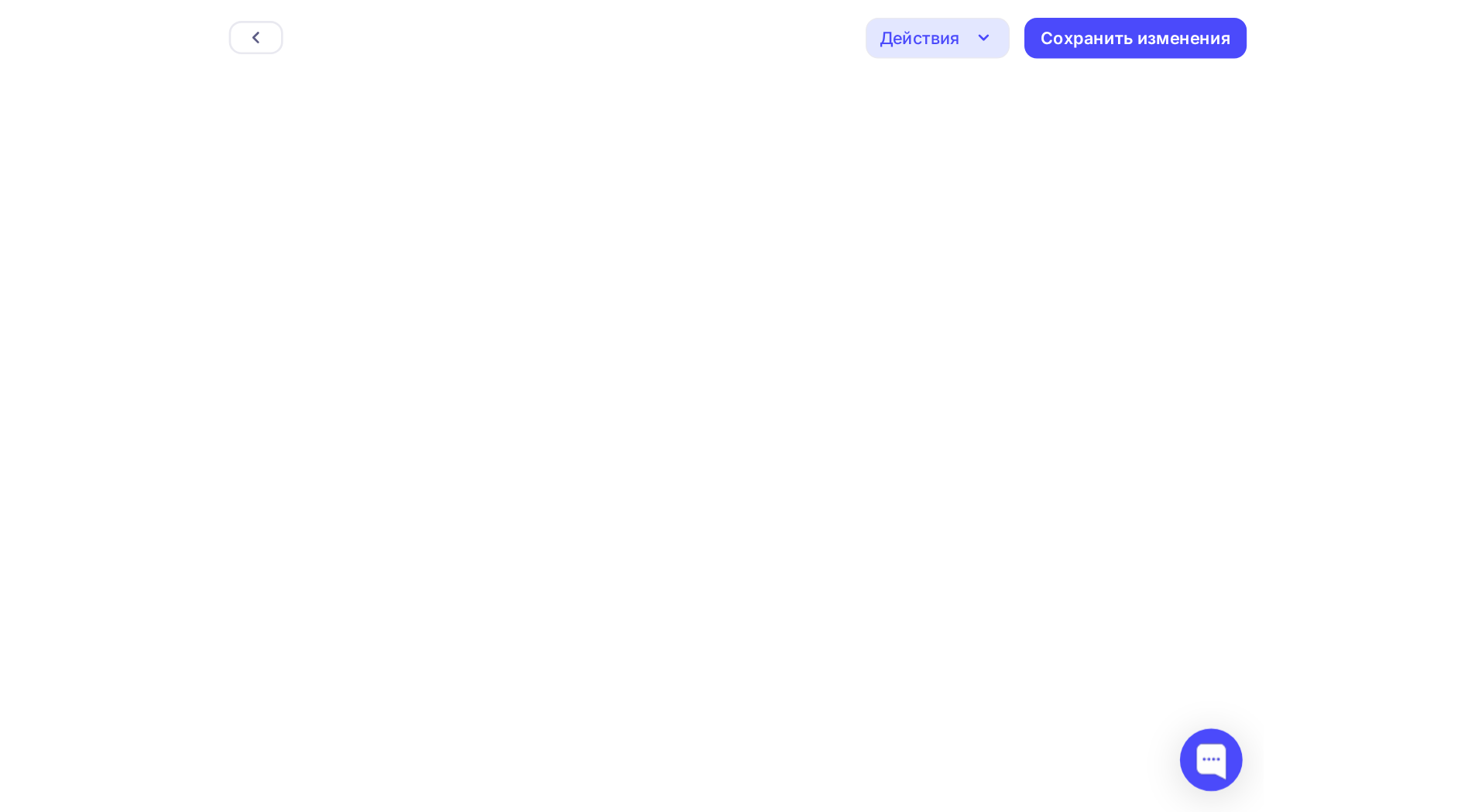 scroll, scrollTop: 4, scrollLeft: 0, axis: vertical 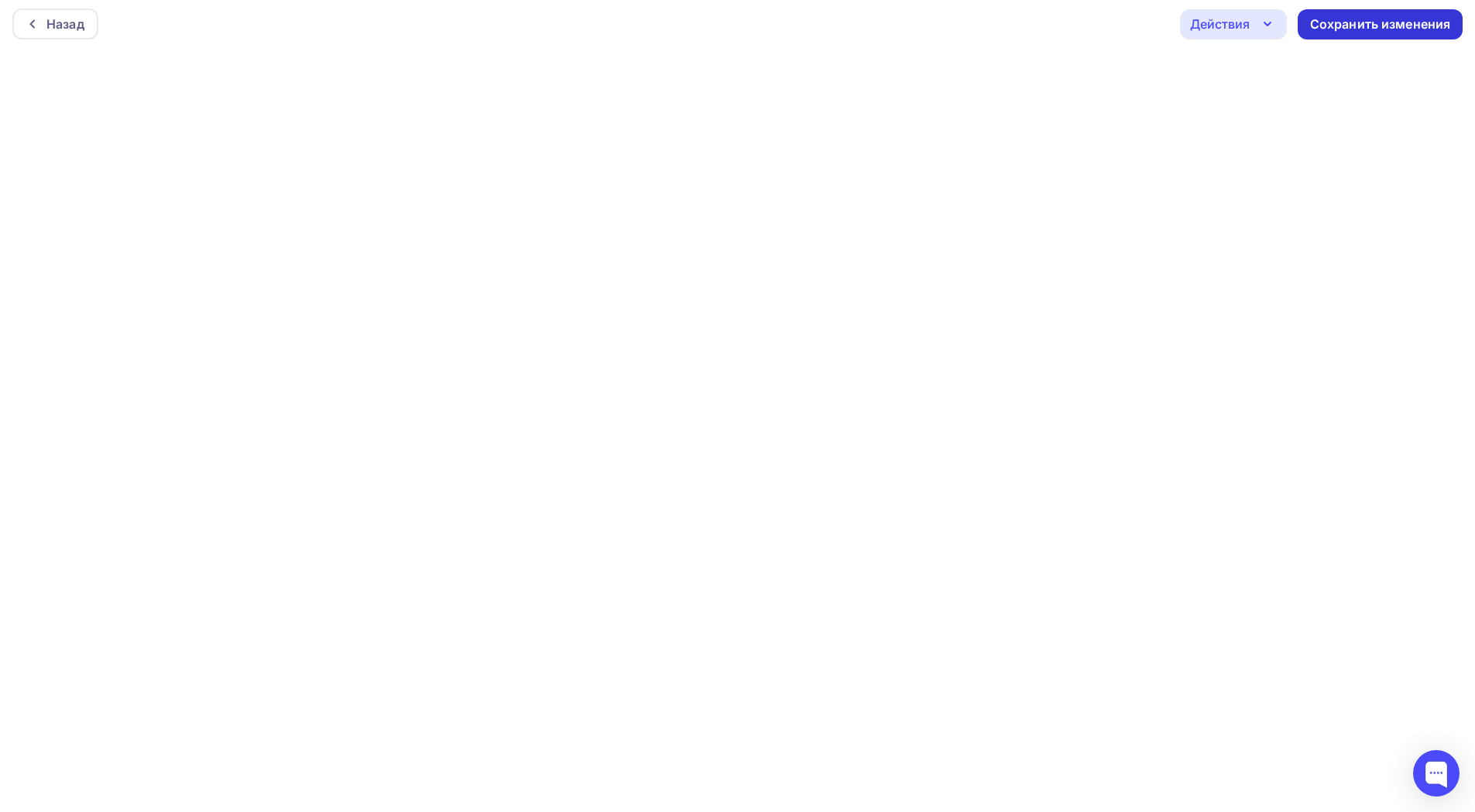 click on "Сохранить изменения" at bounding box center (1381, 24) 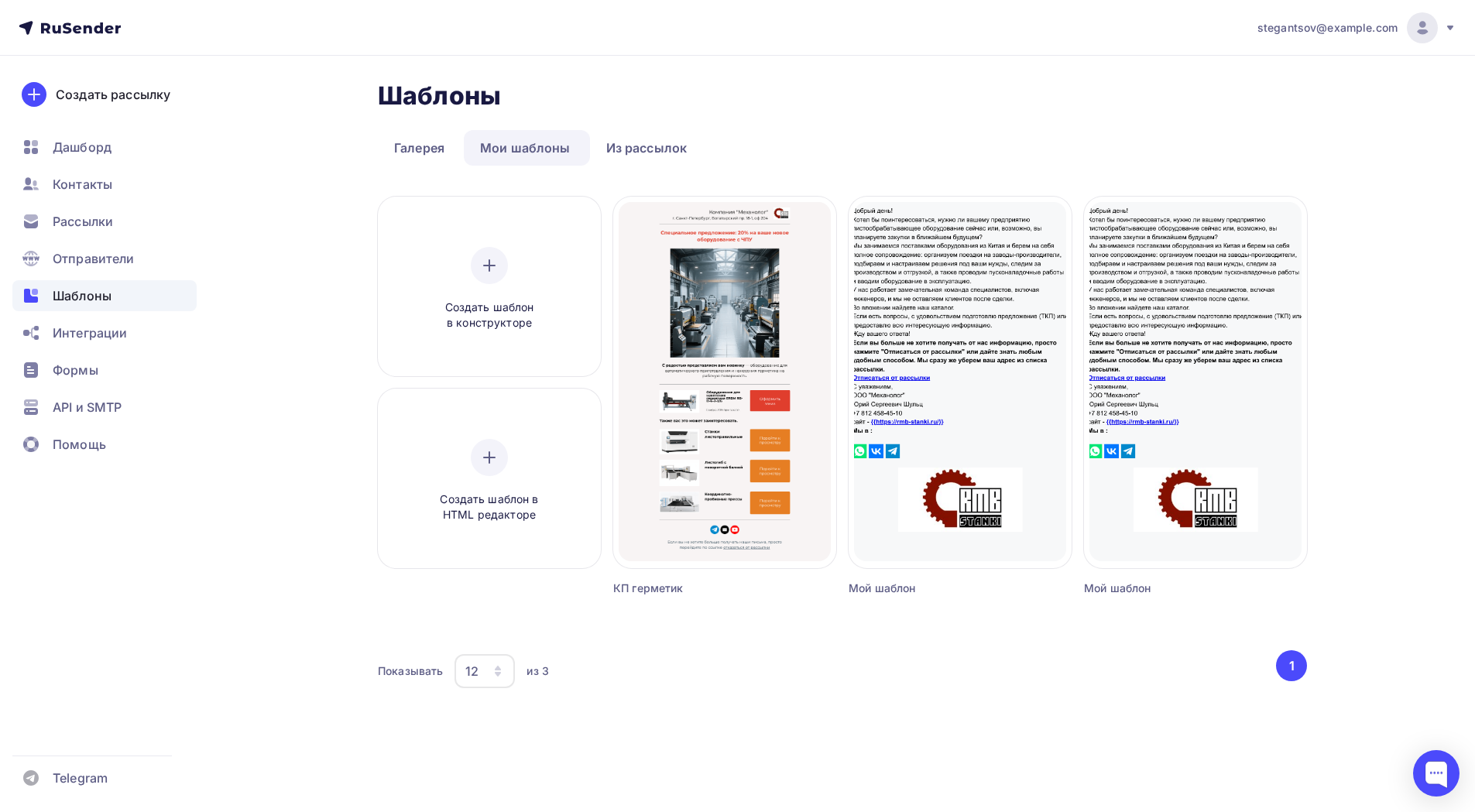 scroll, scrollTop: 0, scrollLeft: 0, axis: both 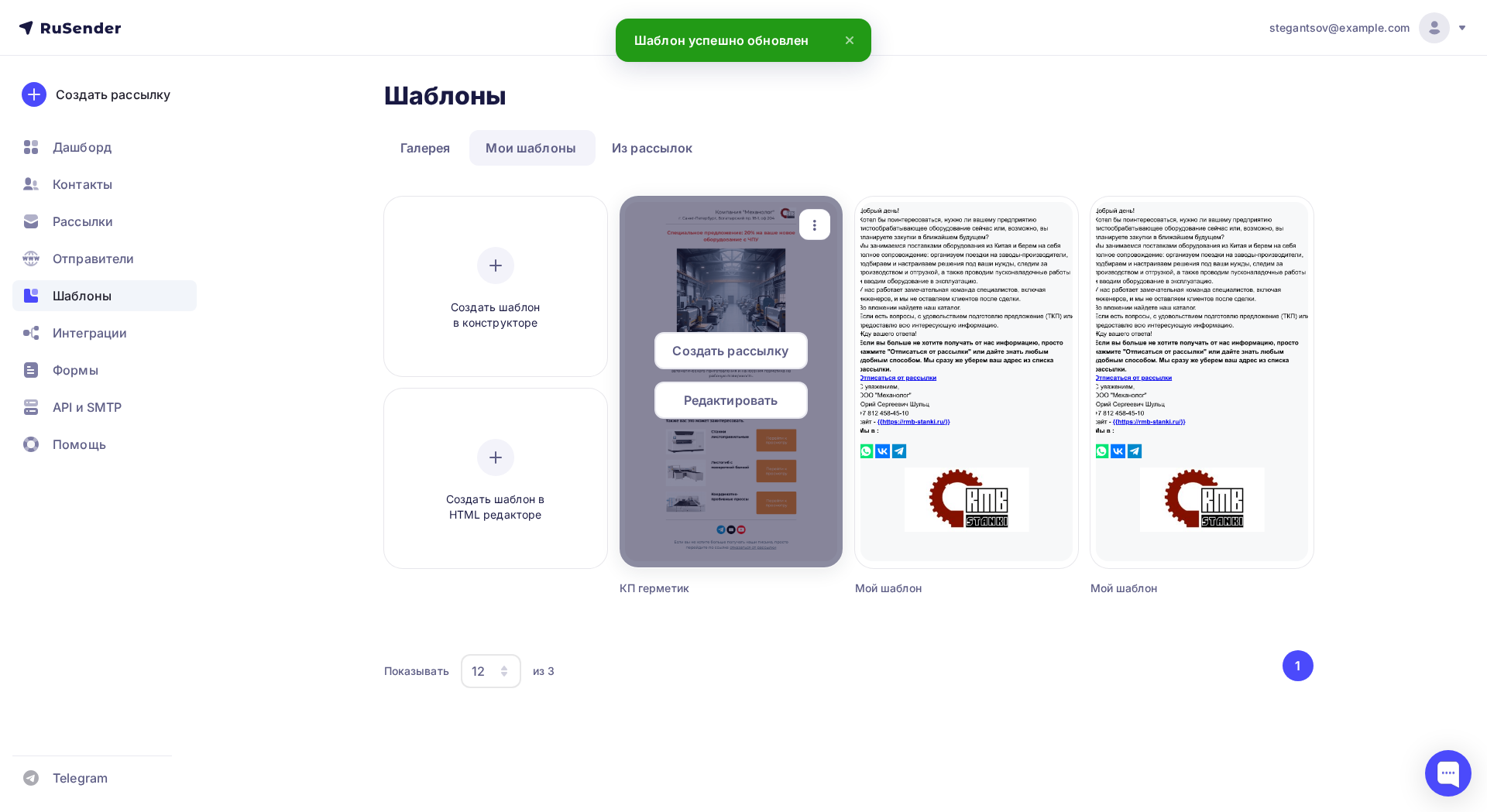 click on "Редактировать" at bounding box center (731, 400) 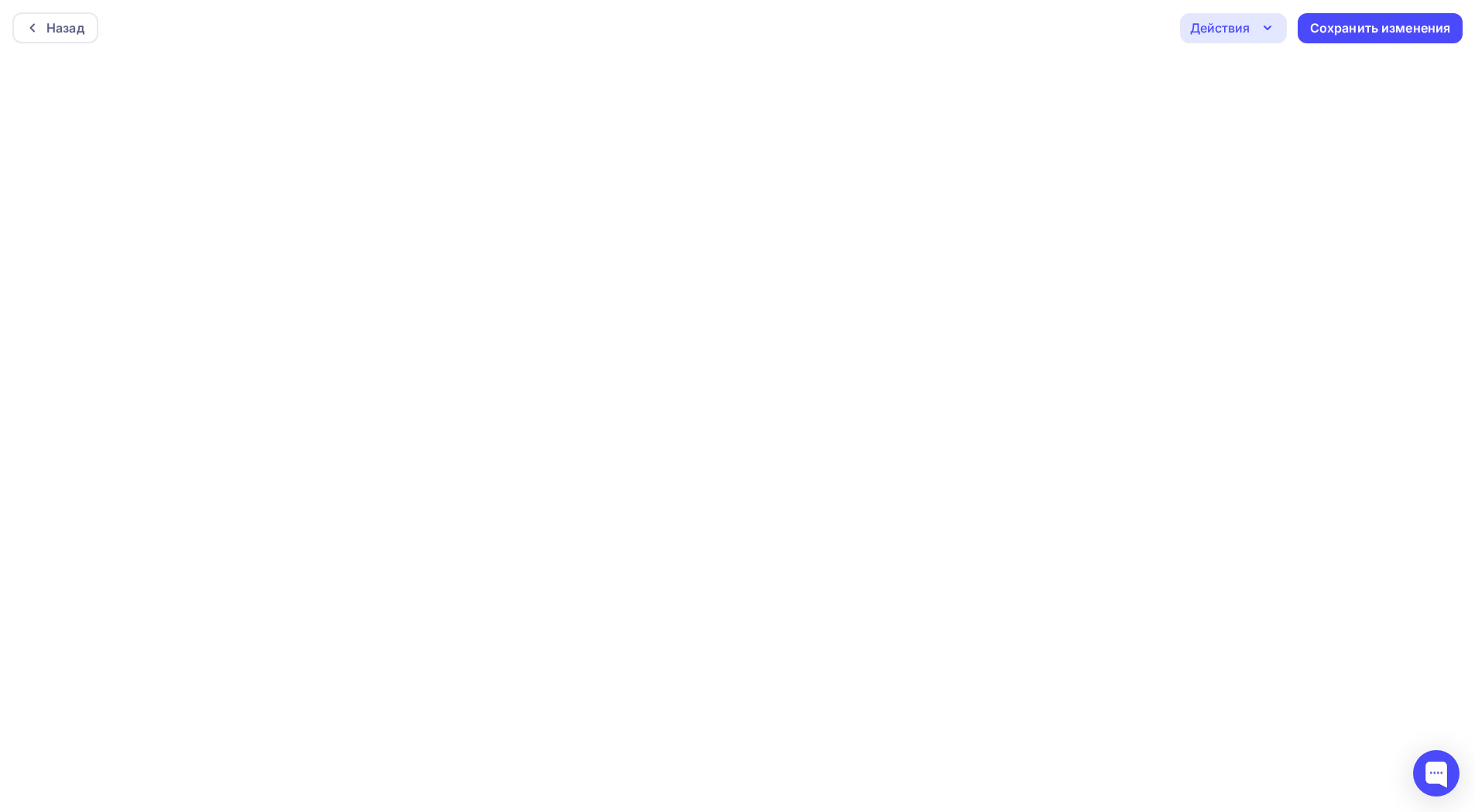scroll, scrollTop: 4, scrollLeft: 0, axis: vertical 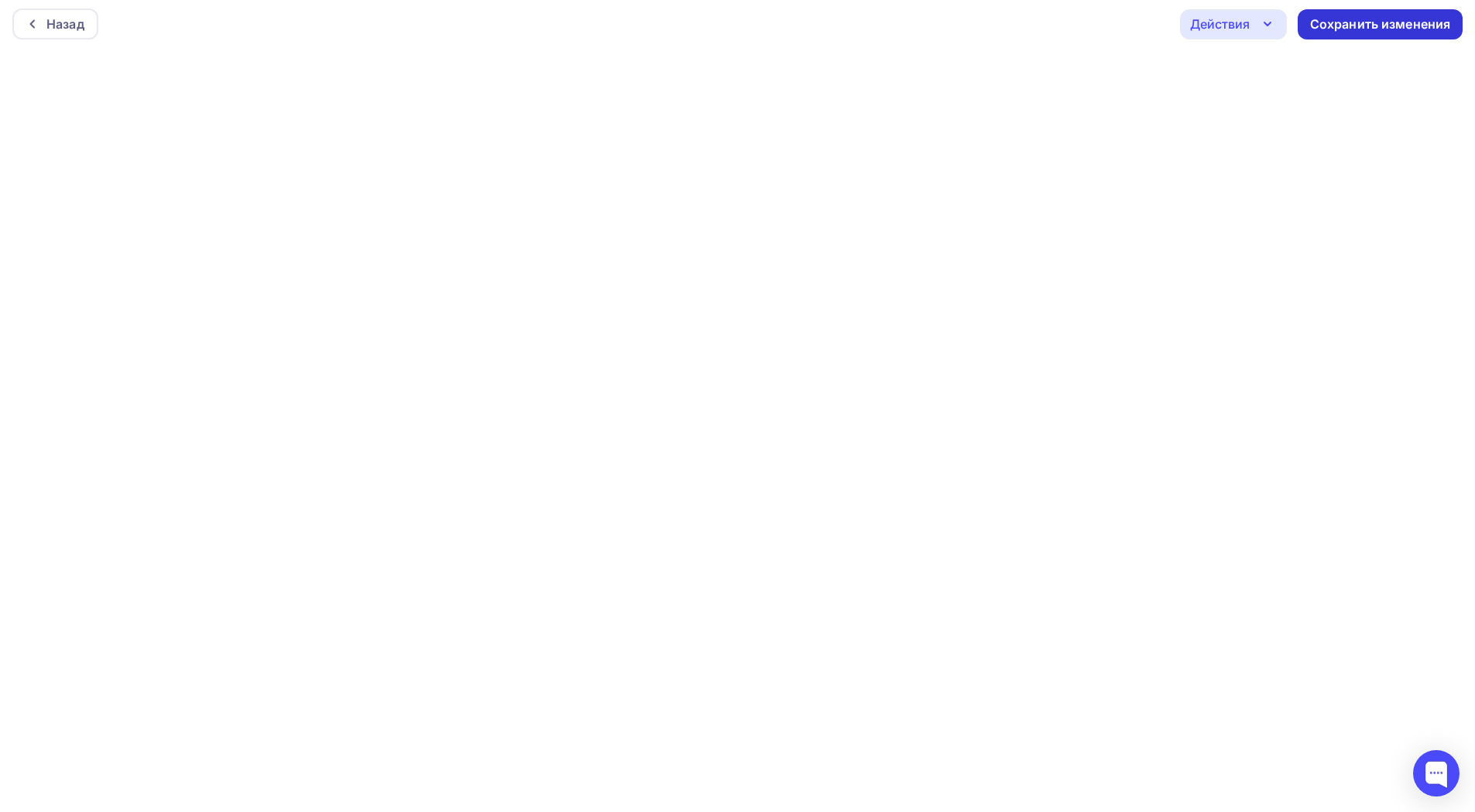 click on "Сохранить изменения" at bounding box center [1381, 24] 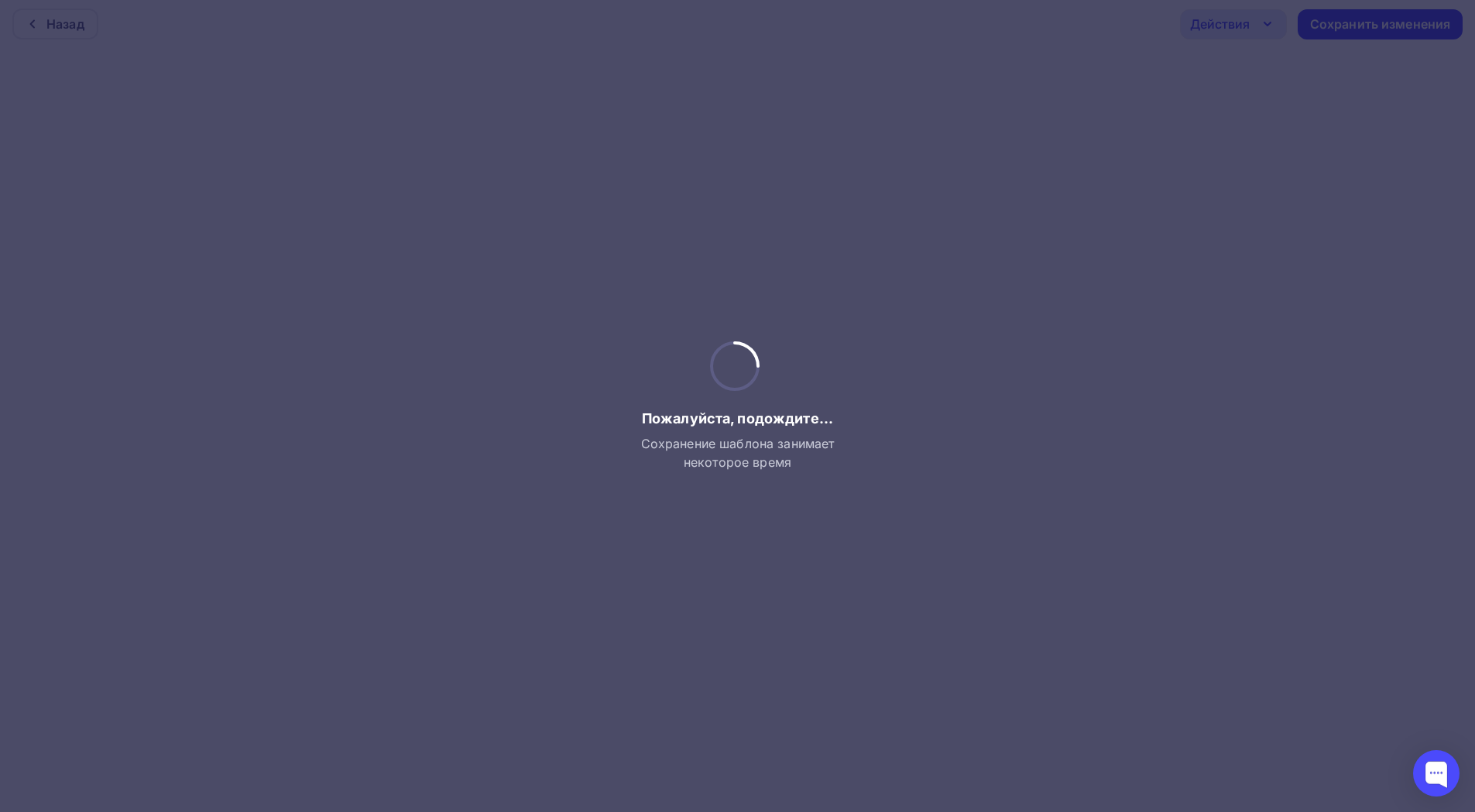 scroll, scrollTop: 0, scrollLeft: 0, axis: both 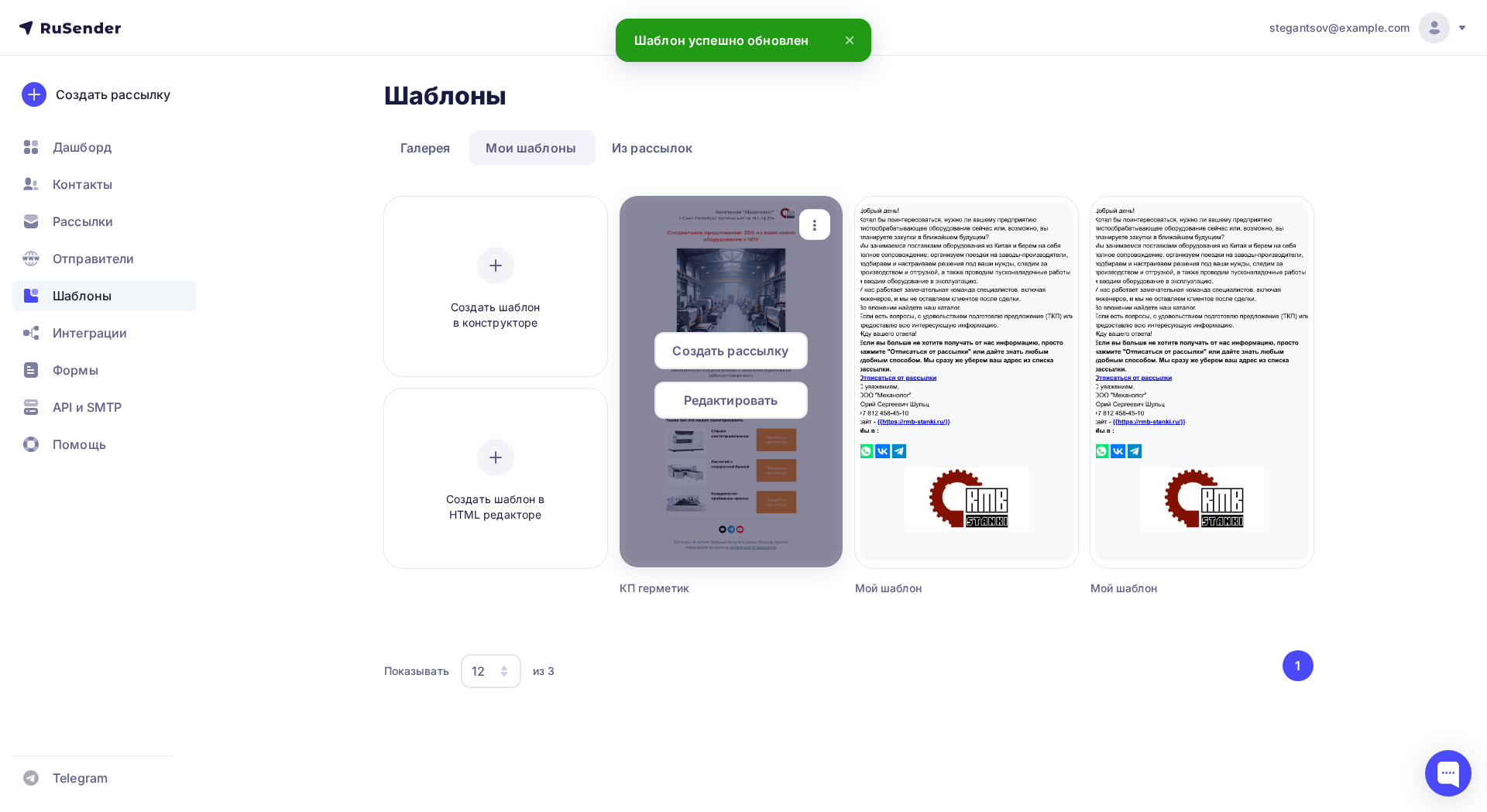 click at bounding box center (731, 382) 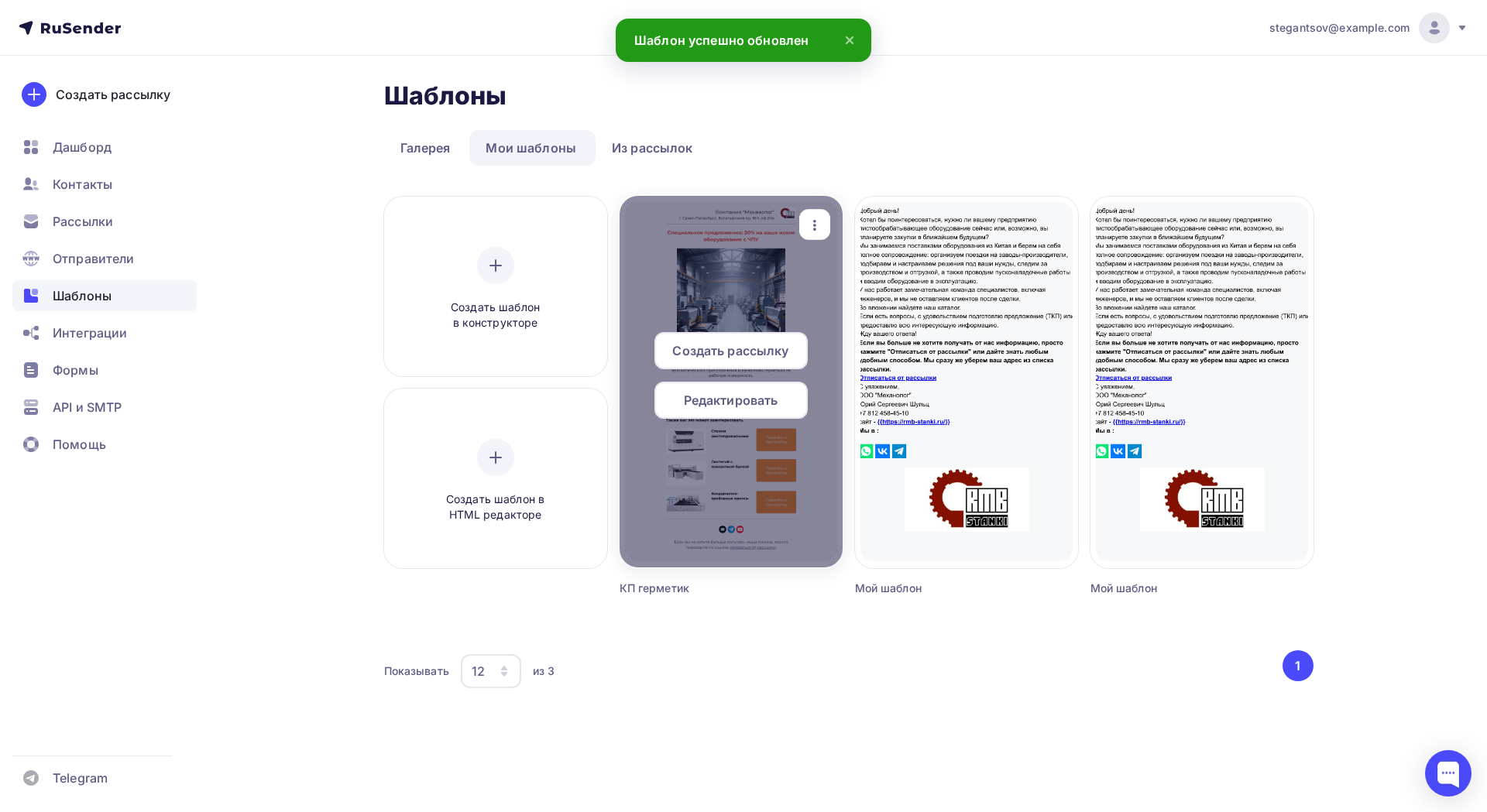 click on "Редактировать" at bounding box center (731, 400) 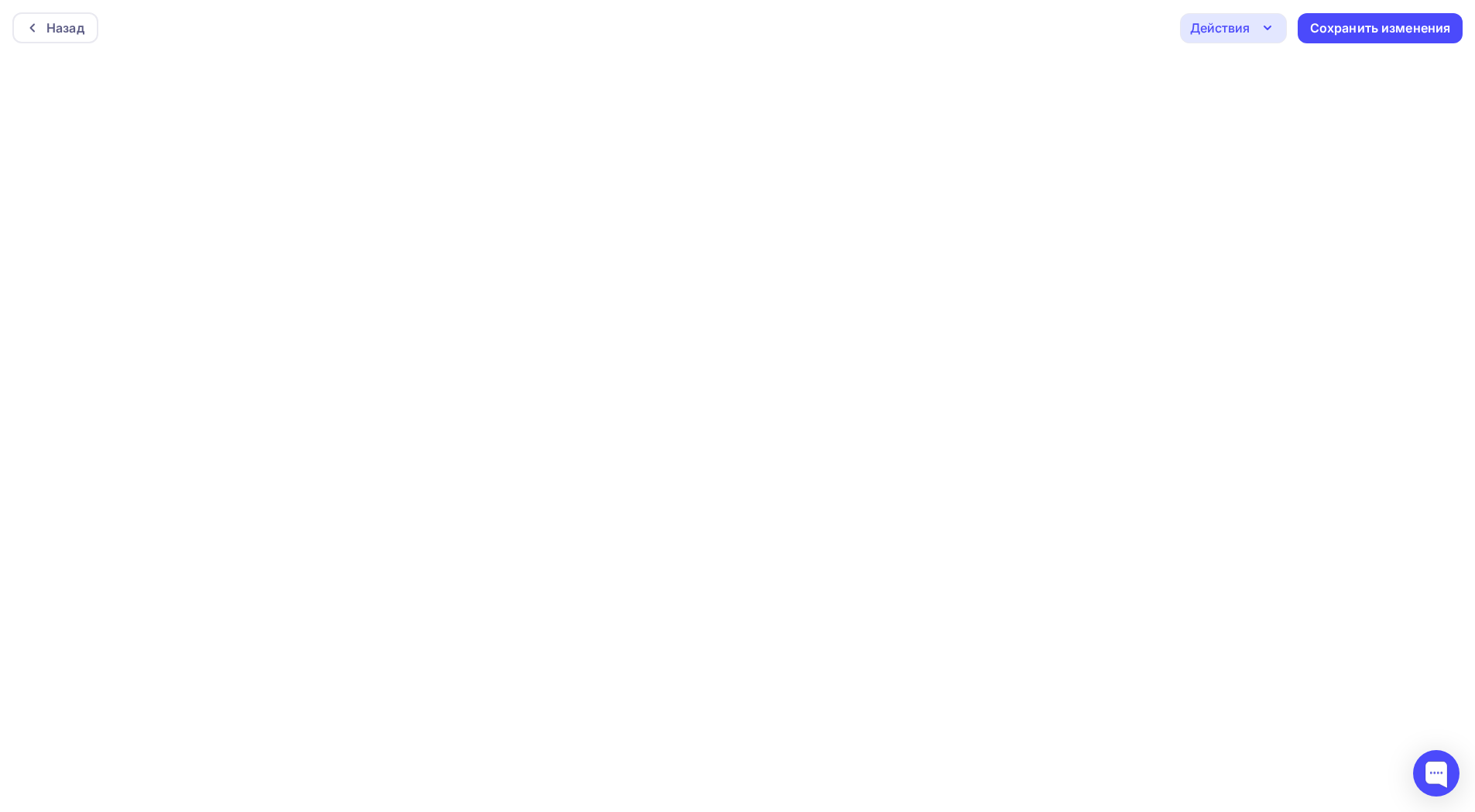 click on "Действия" at bounding box center (1219, 28) 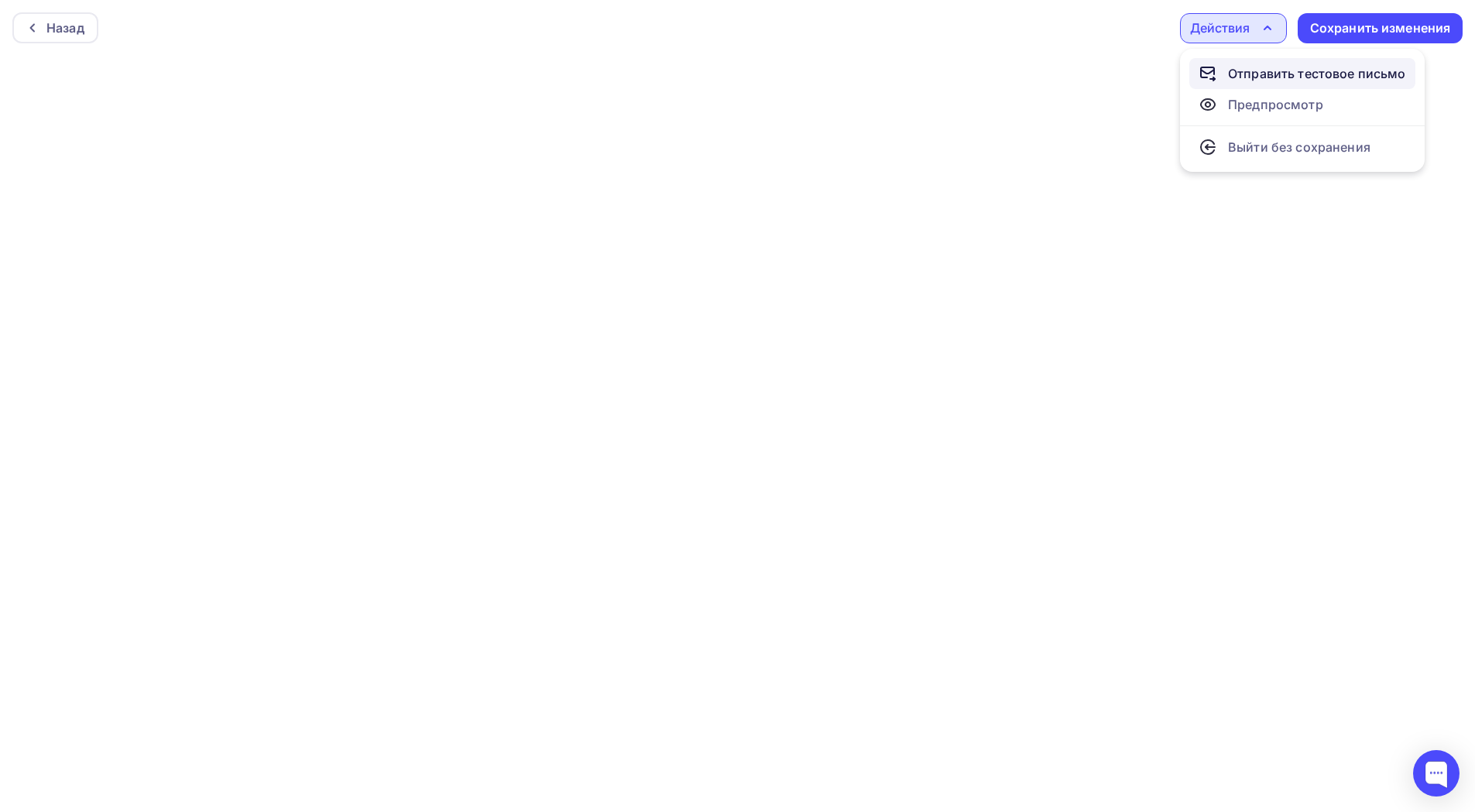 click on "Отправить тестовое письмо" at bounding box center (1317, 74) 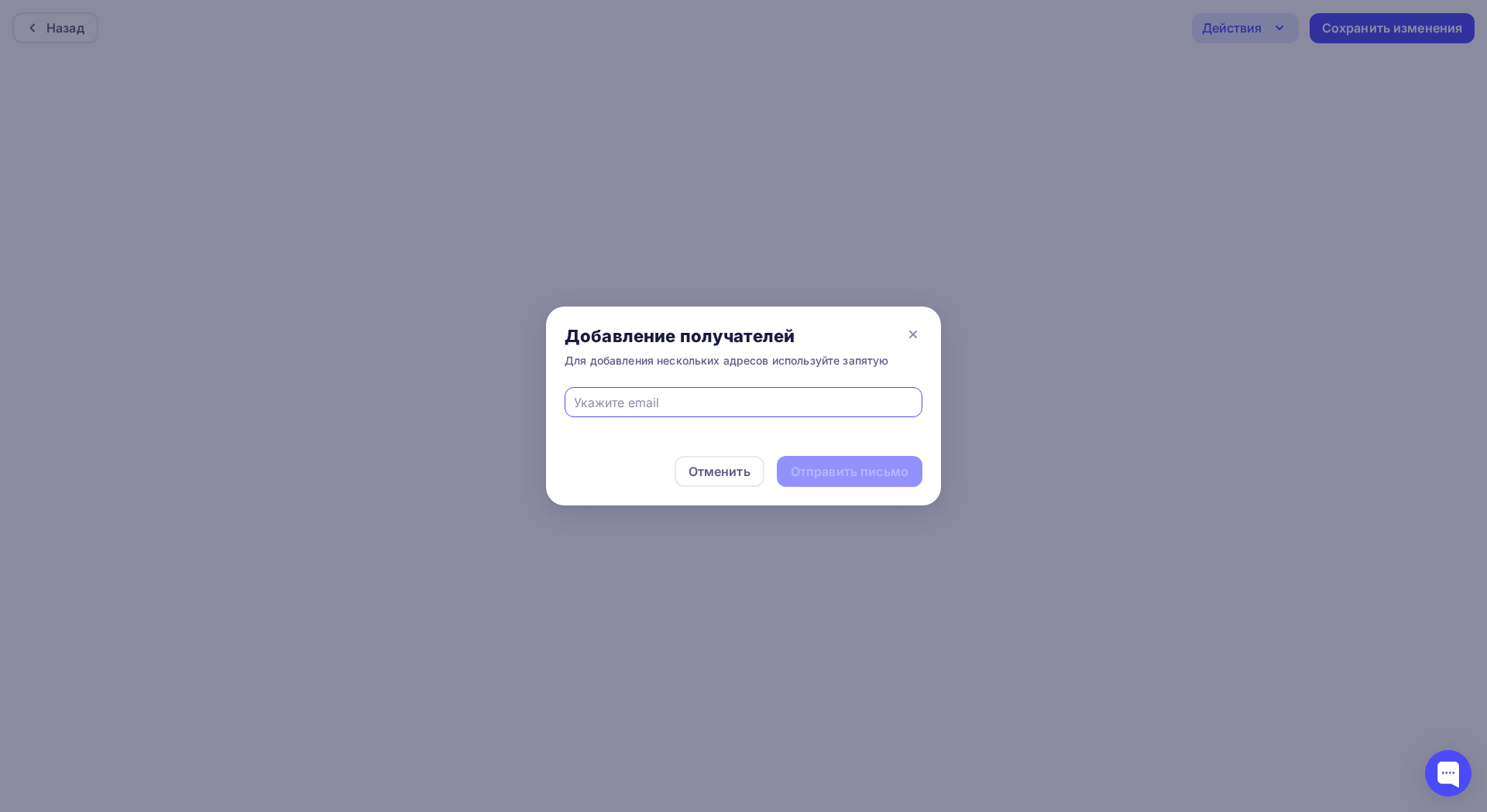 click at bounding box center [744, 403] 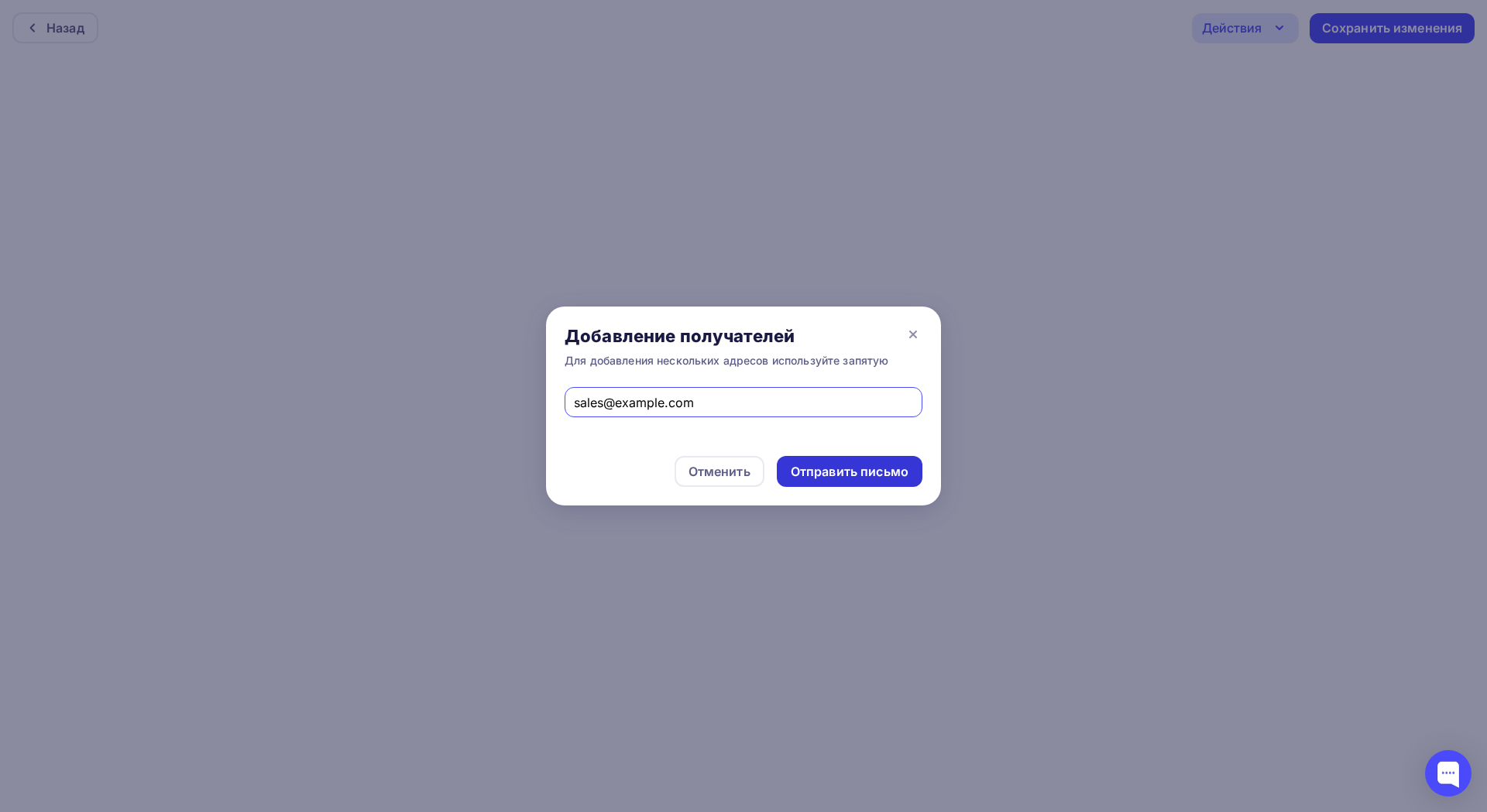 click on "Отправить письмо" at bounding box center (850, 471) 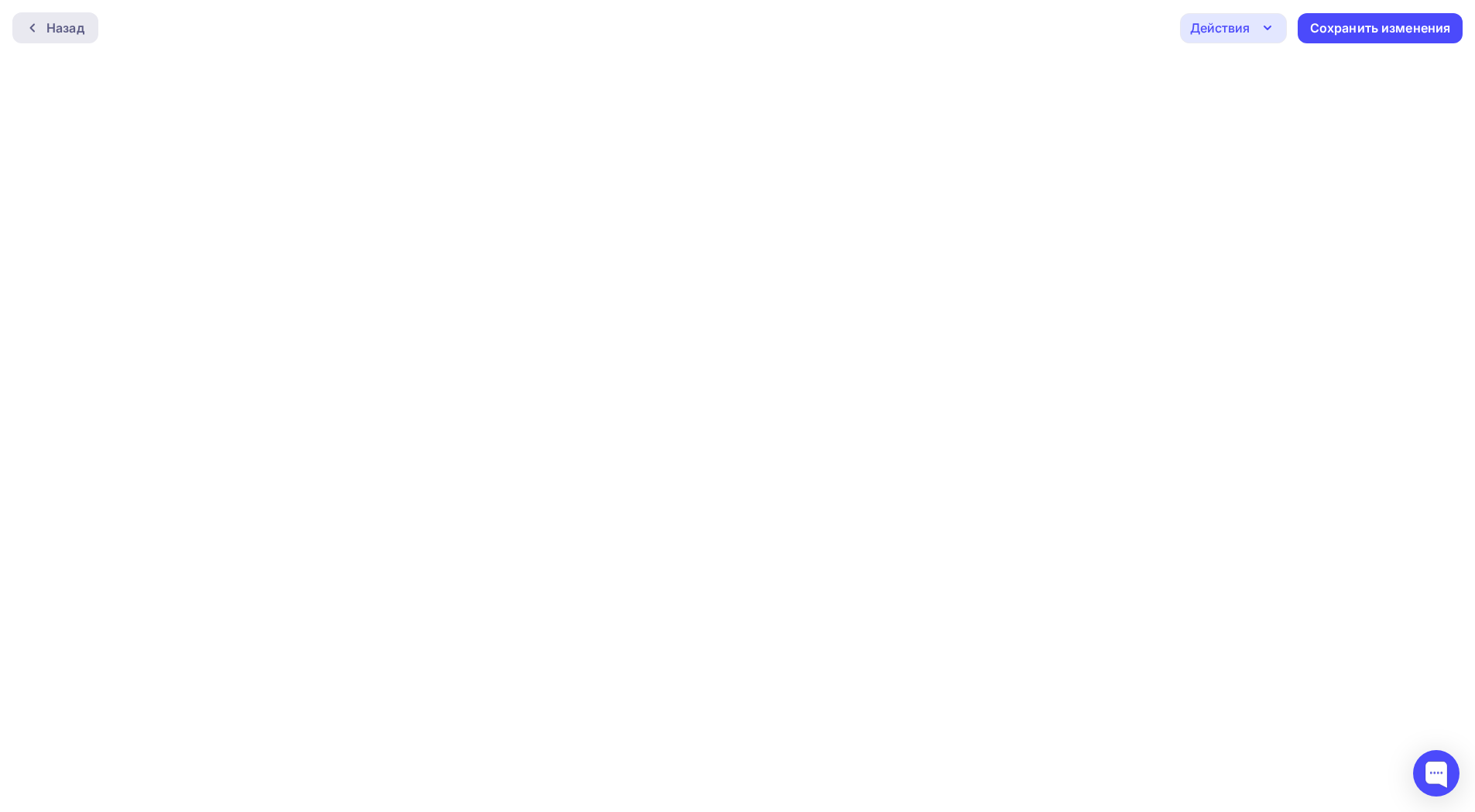 click on "Назад" at bounding box center (55, 28) 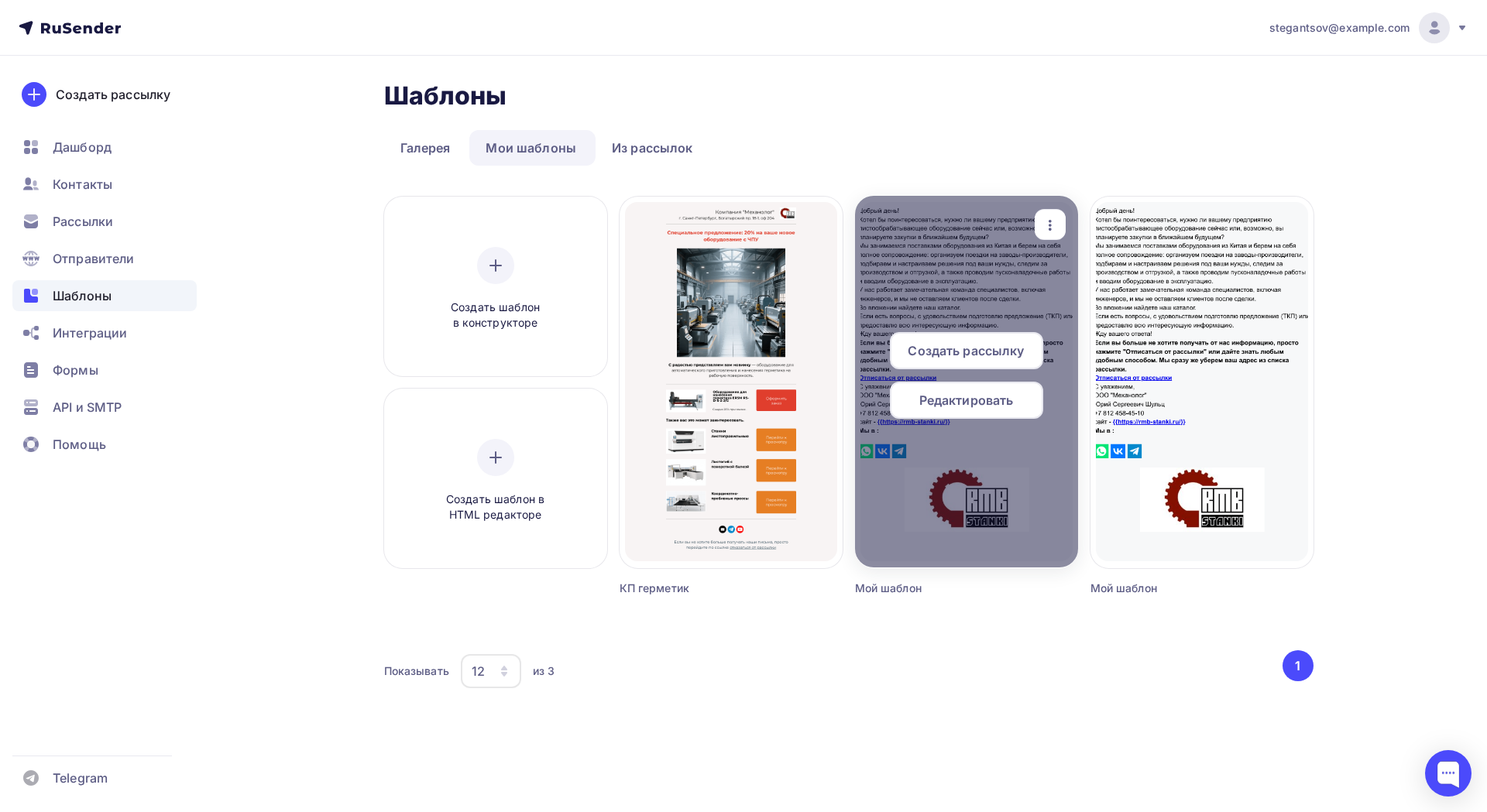 click on "Редактировать" at bounding box center [967, 400] 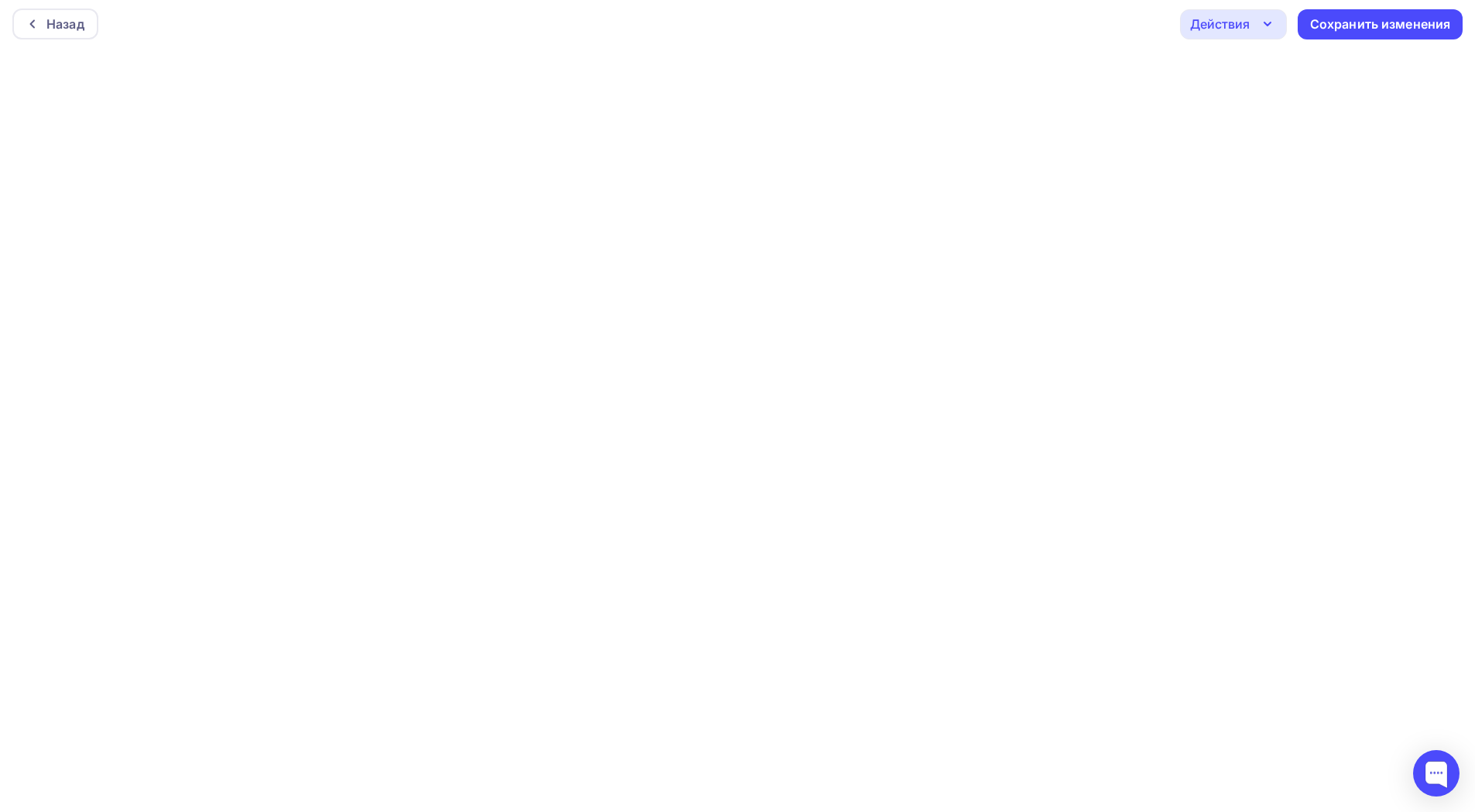 scroll, scrollTop: 0, scrollLeft: 0, axis: both 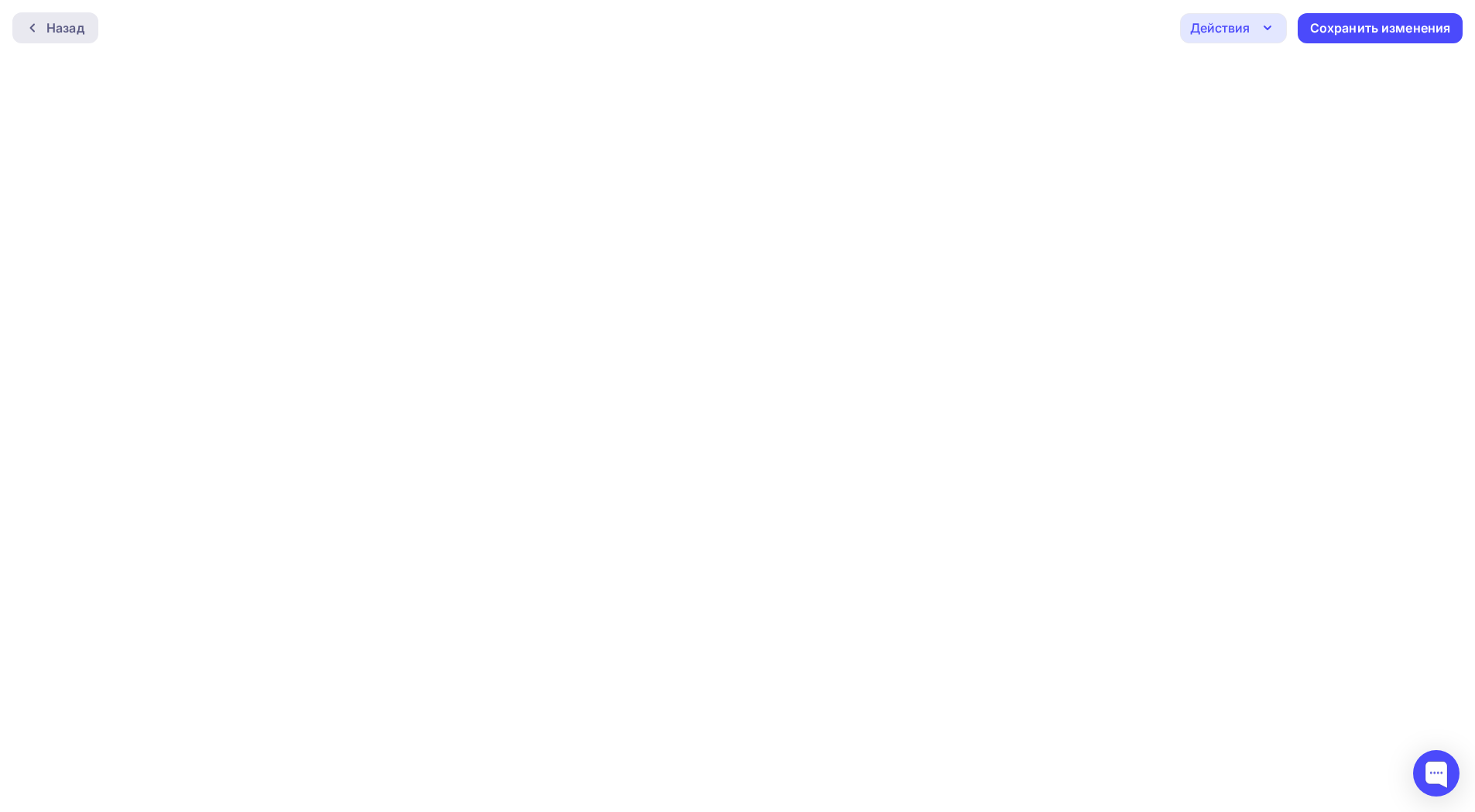 click on "Назад" at bounding box center [55, 28] 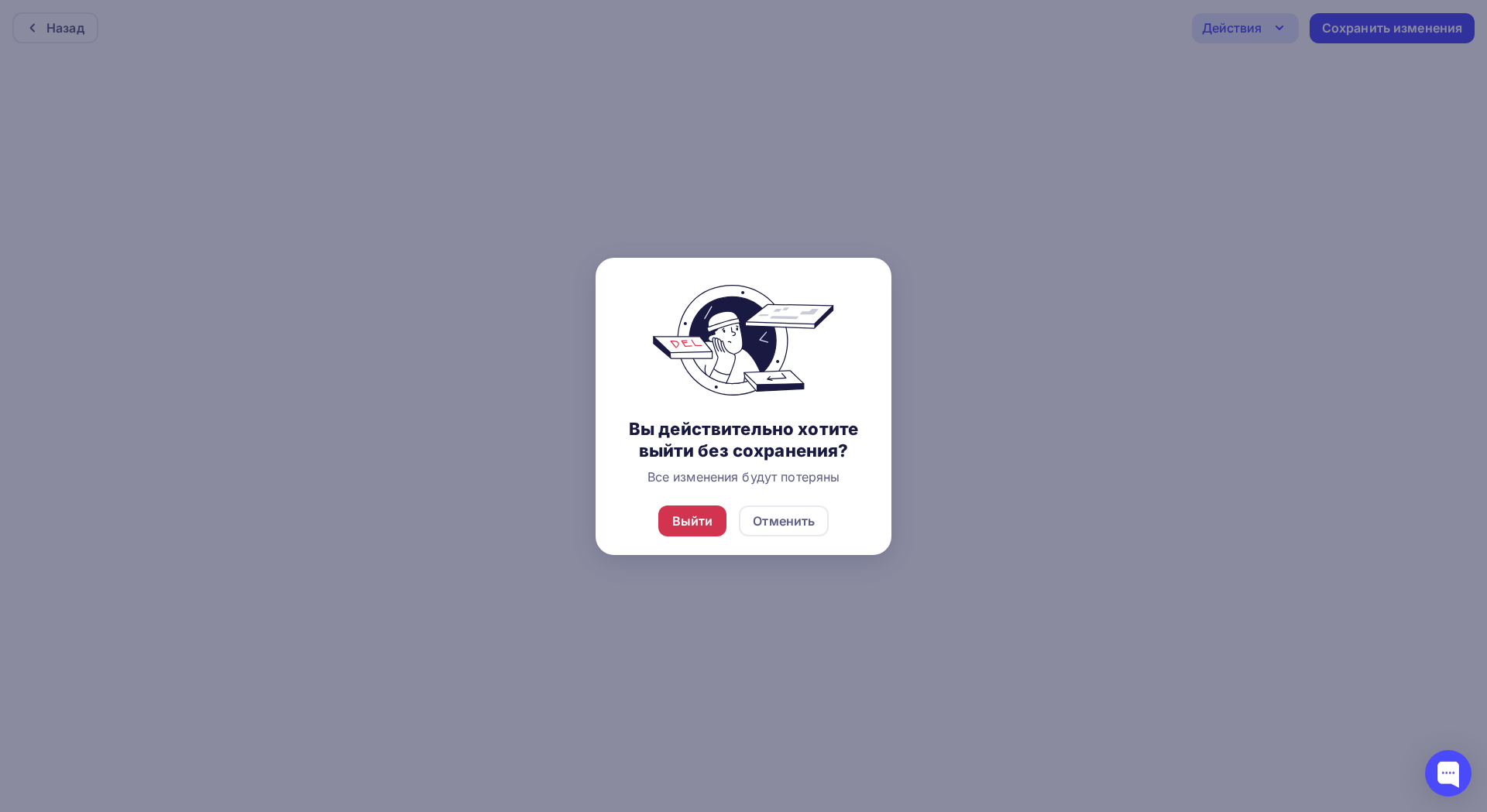 click on "Выйти" at bounding box center (692, 521) 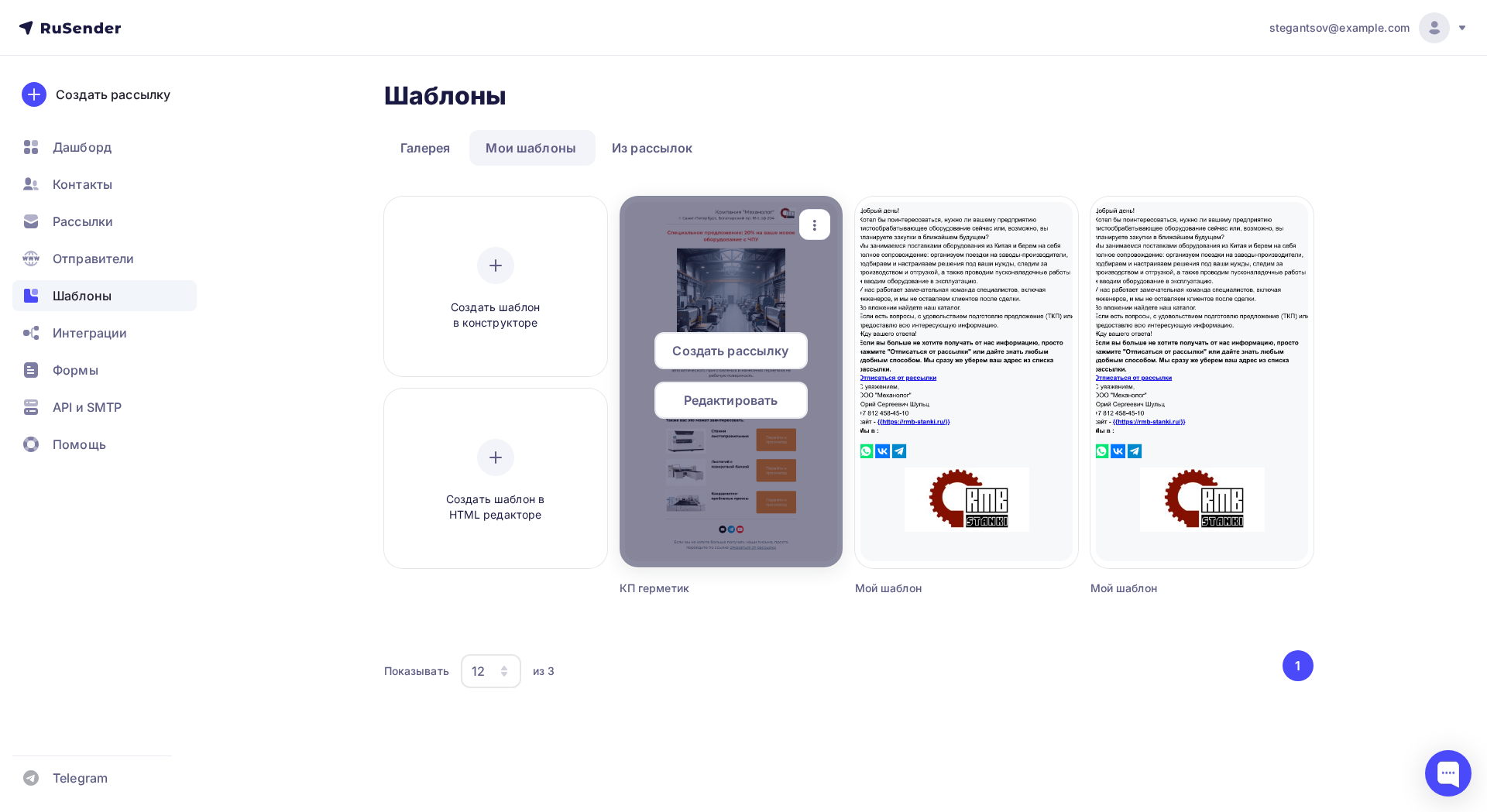 click on "Редактировать" at bounding box center [731, 400] 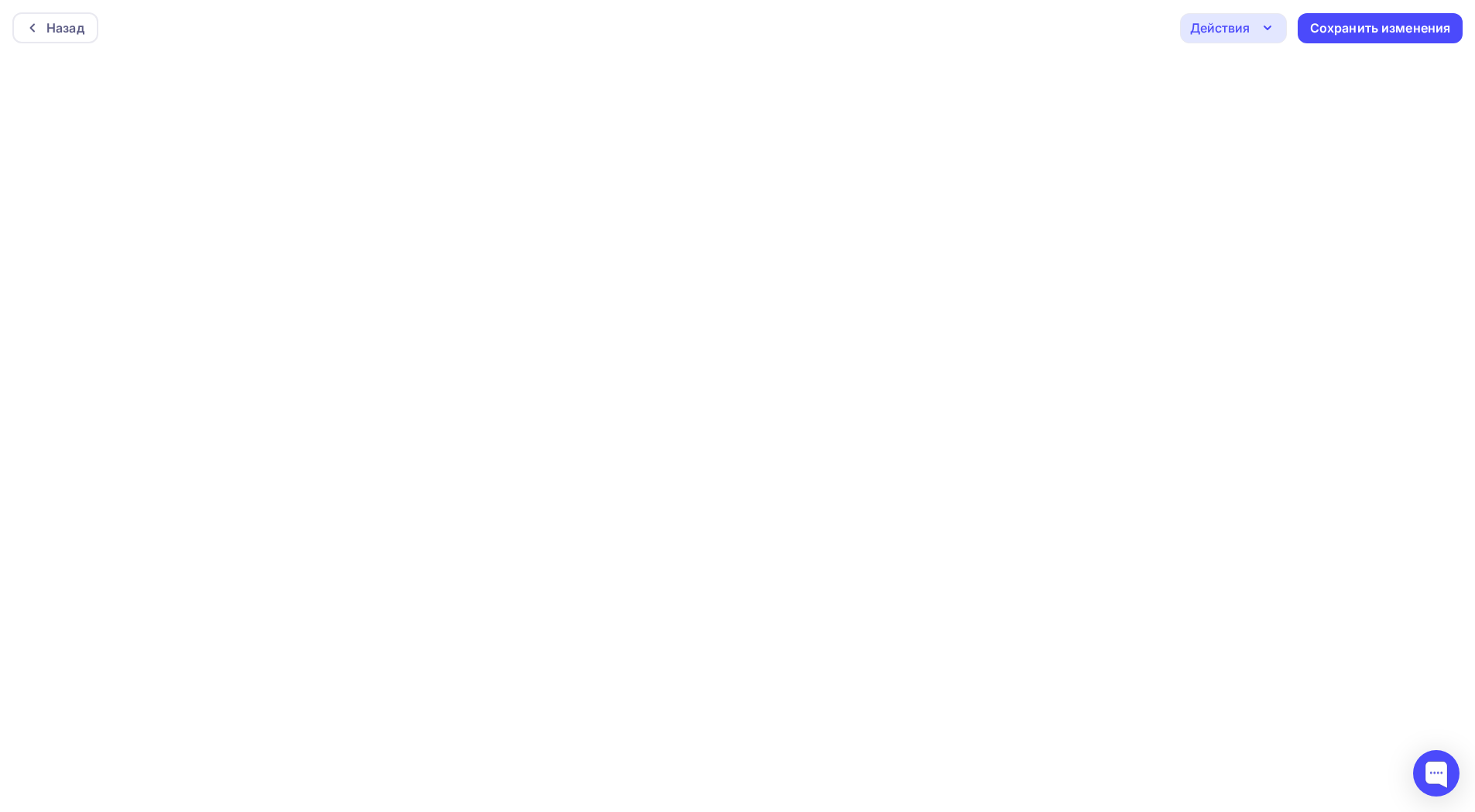scroll, scrollTop: 4, scrollLeft: 0, axis: vertical 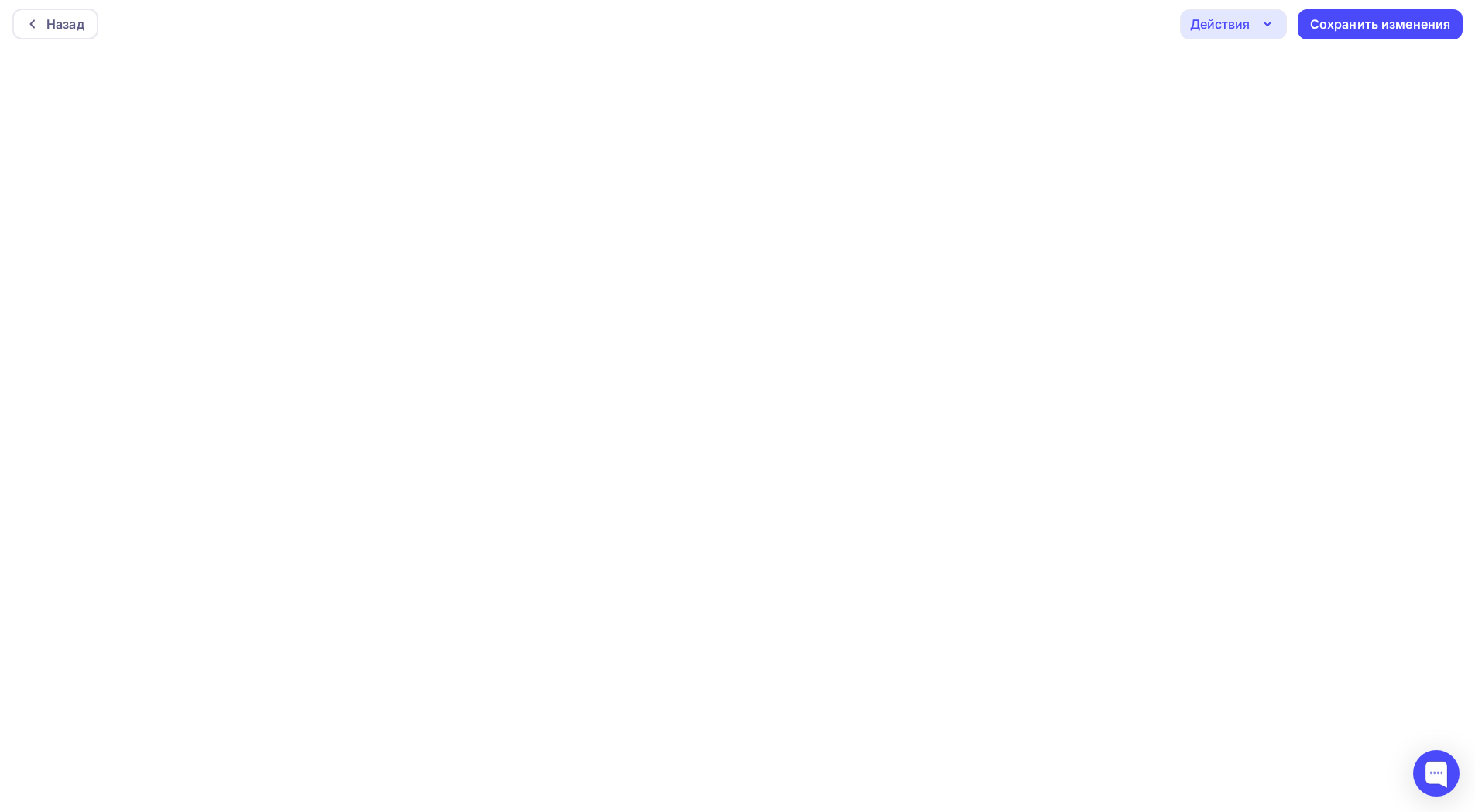 click on "Действия" at bounding box center [1219, 24] 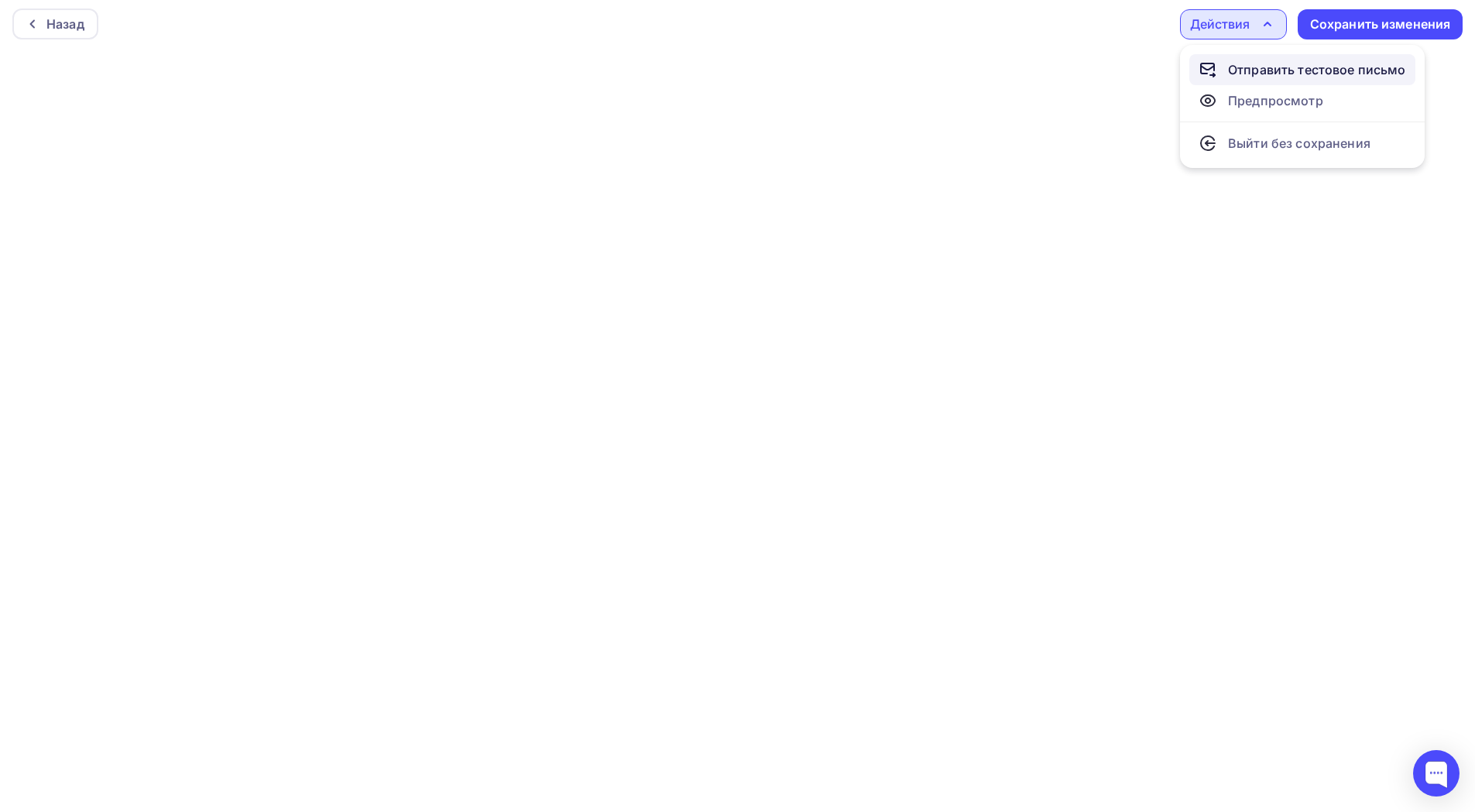click on "Отправить тестовое письмо" at bounding box center [1317, 70] 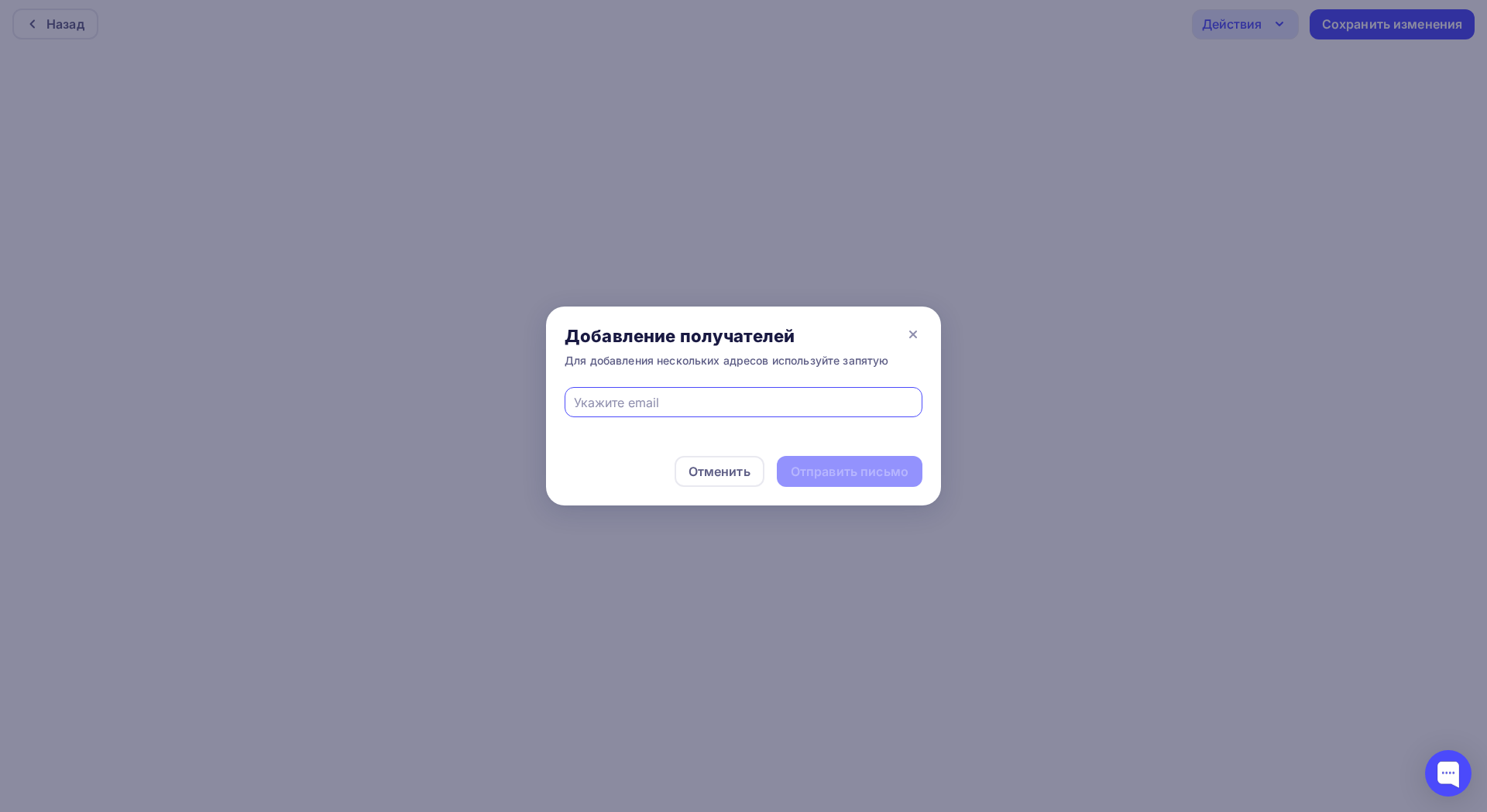 click at bounding box center (744, 403) 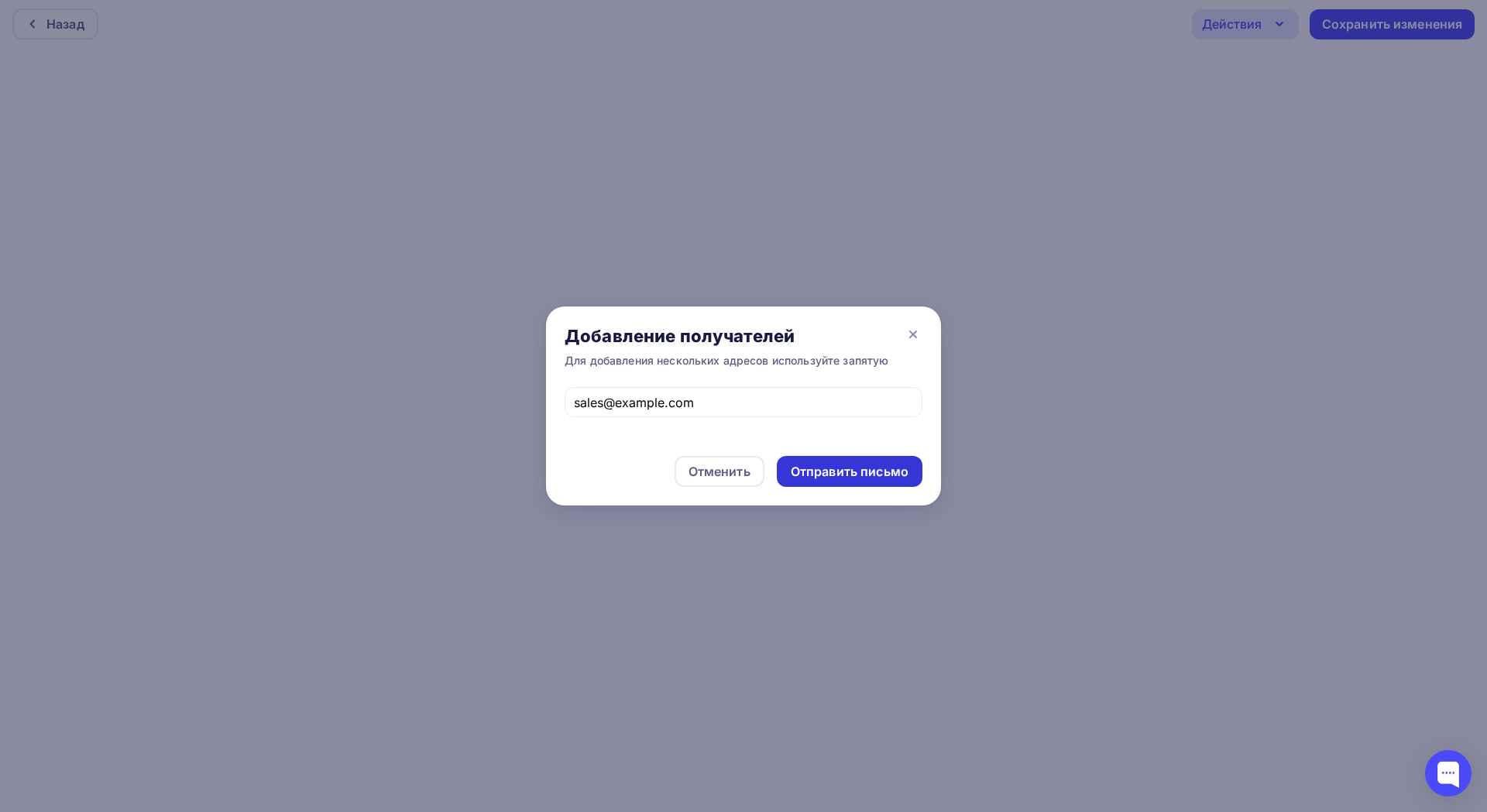 click on "Отправить письмо" at bounding box center [850, 471] 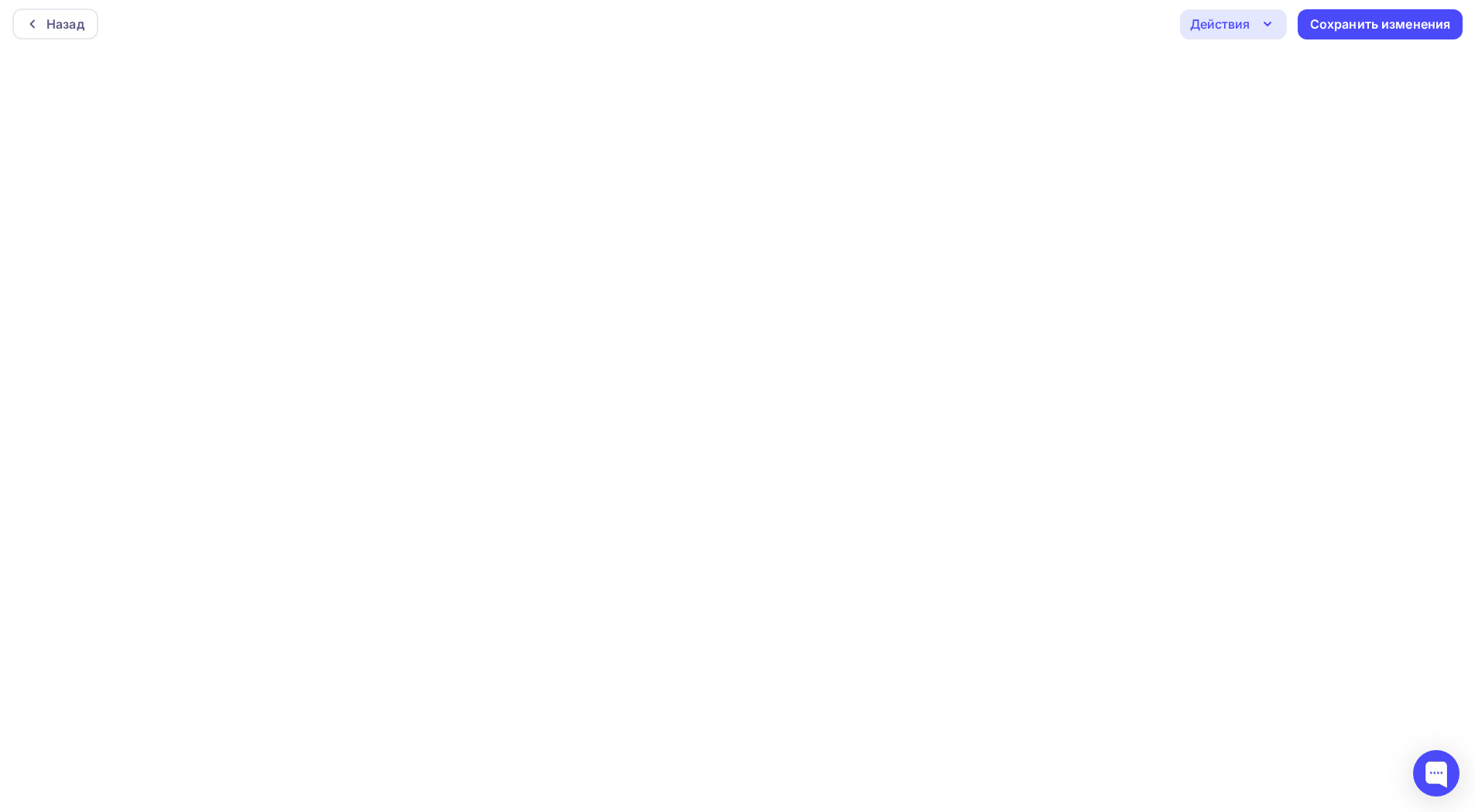 click 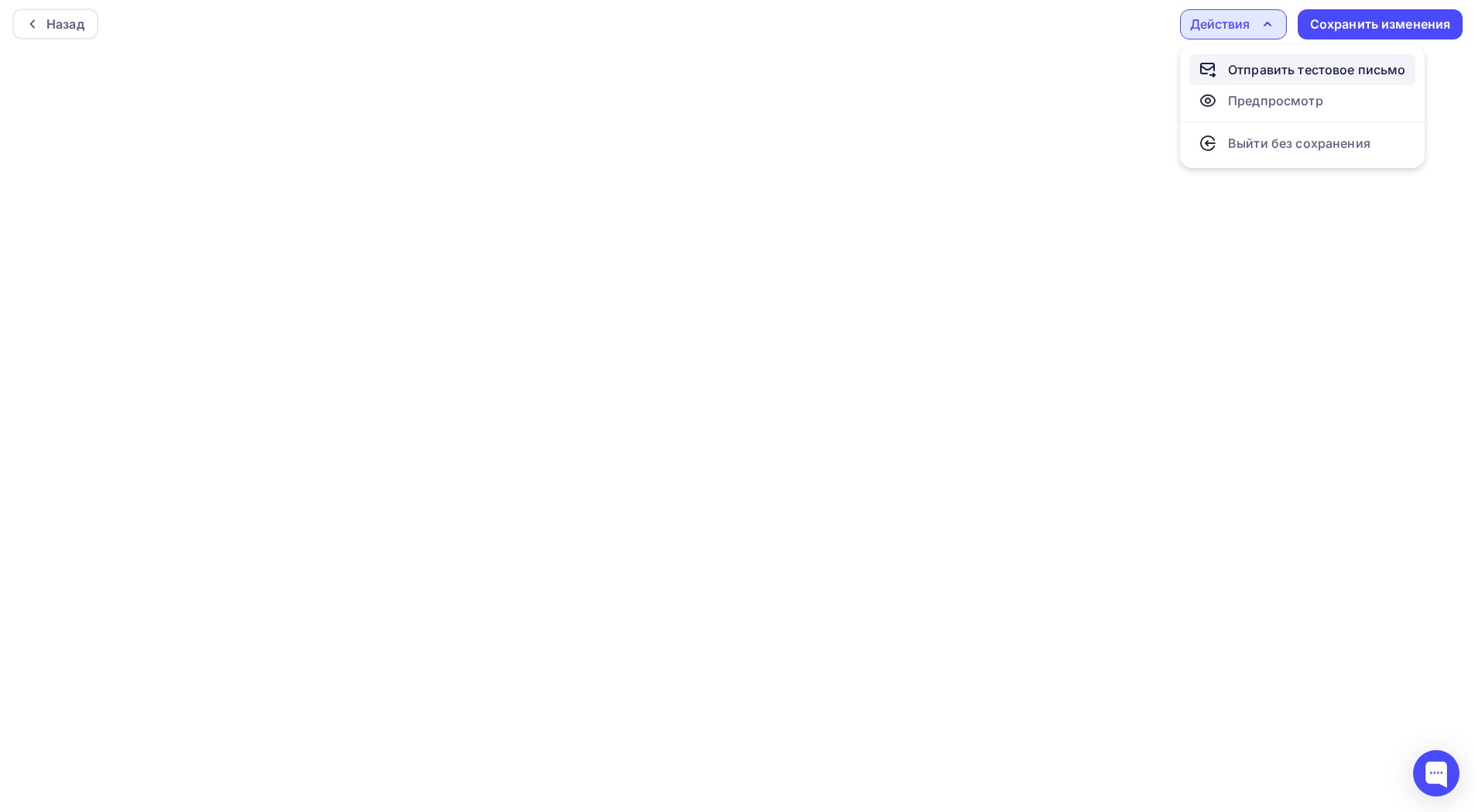 click on "Отправить тестовое письмо" at bounding box center [1317, 70] 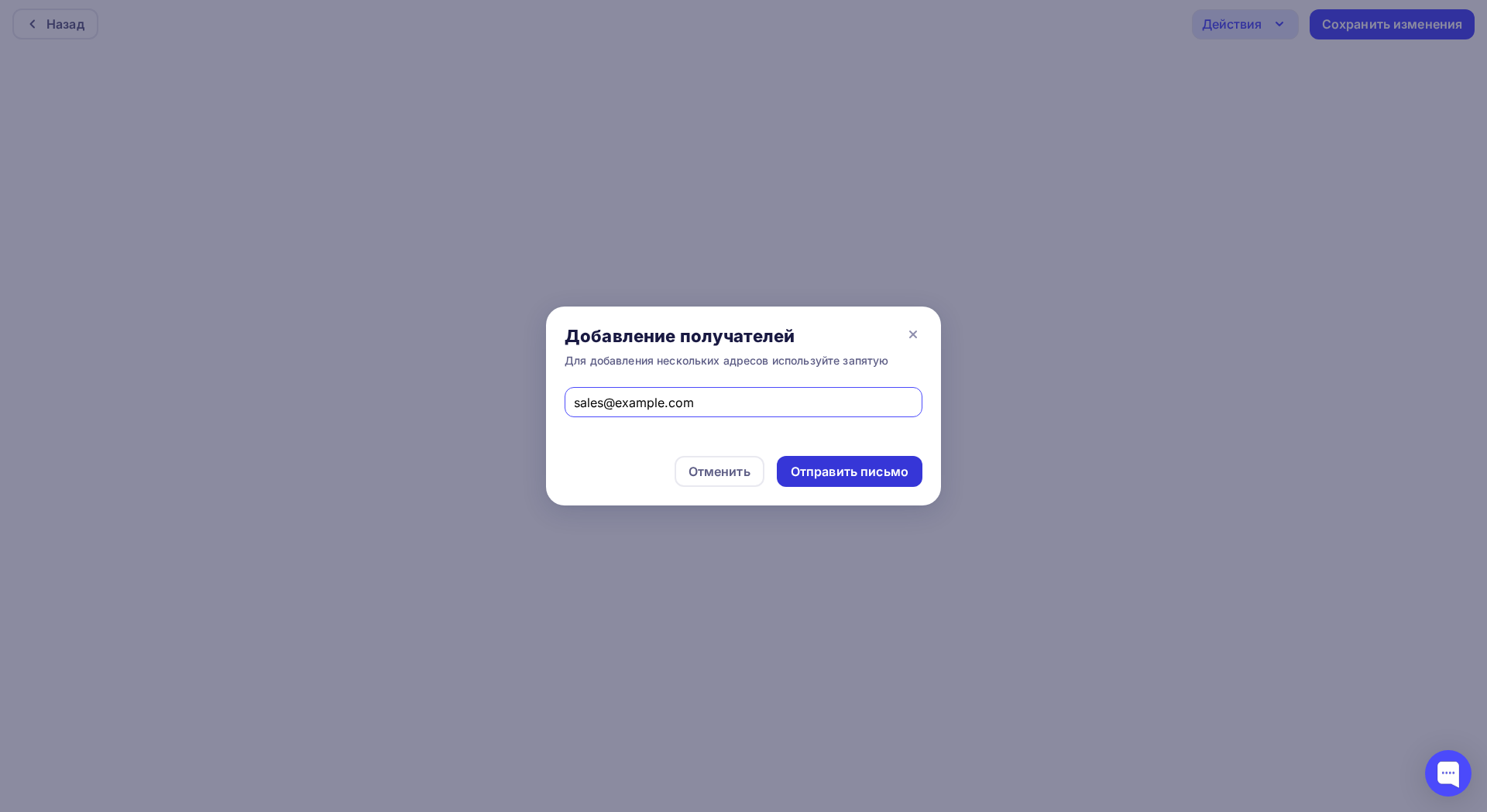 click on "Отправить письмо" at bounding box center [850, 471] 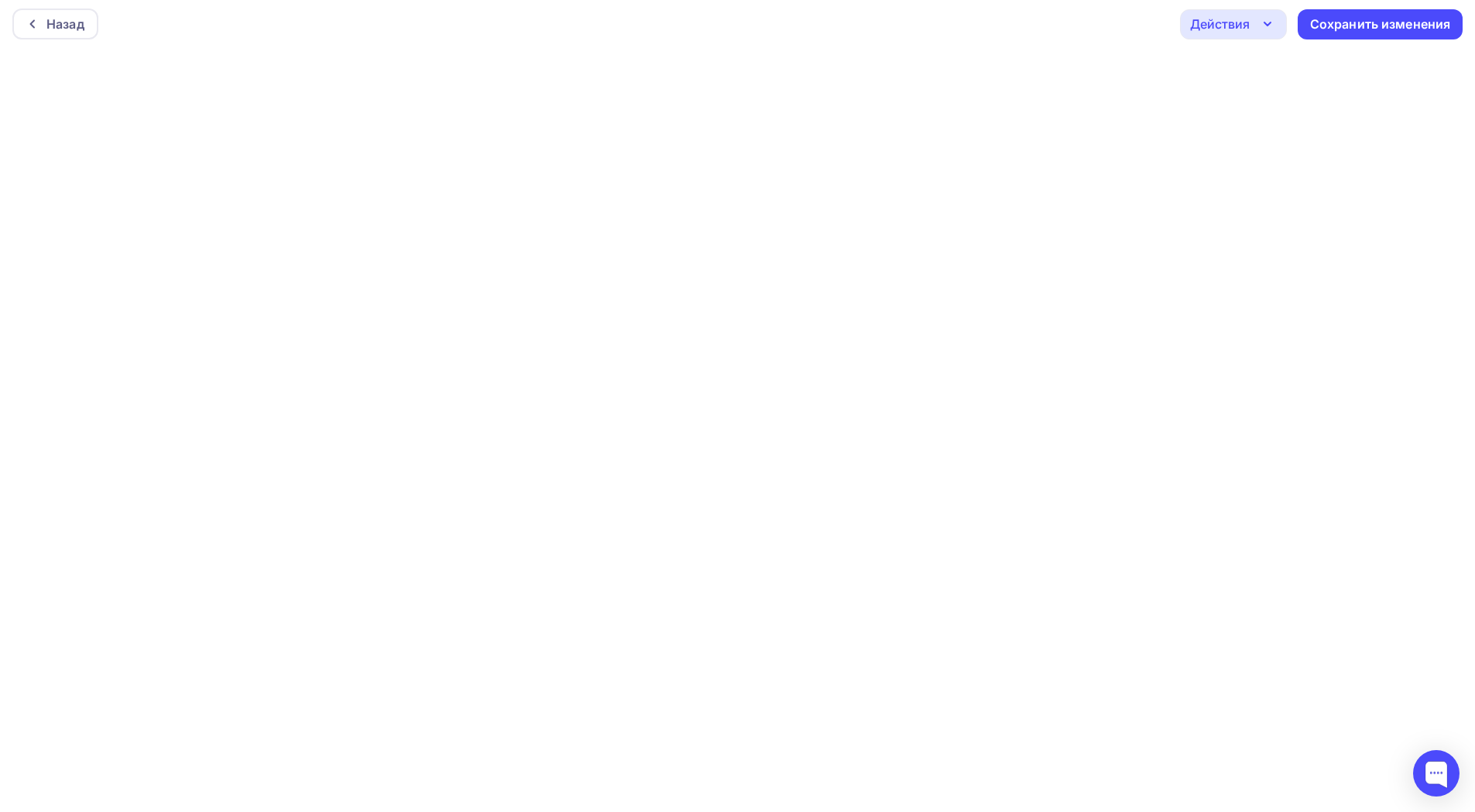 click on "Действия" at bounding box center (1233, 24) 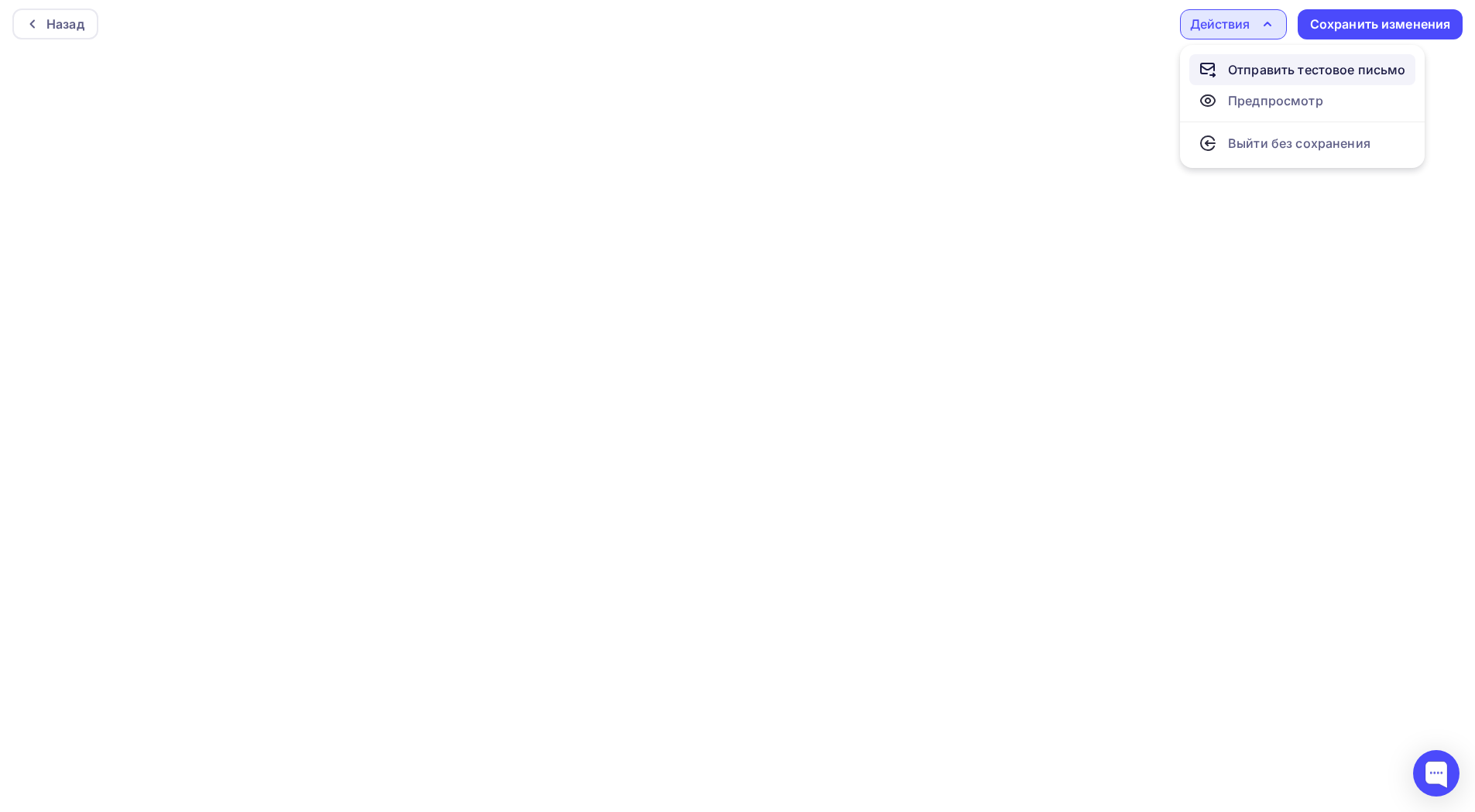 click on "Отправить тестовое письмо" at bounding box center (1317, 70) 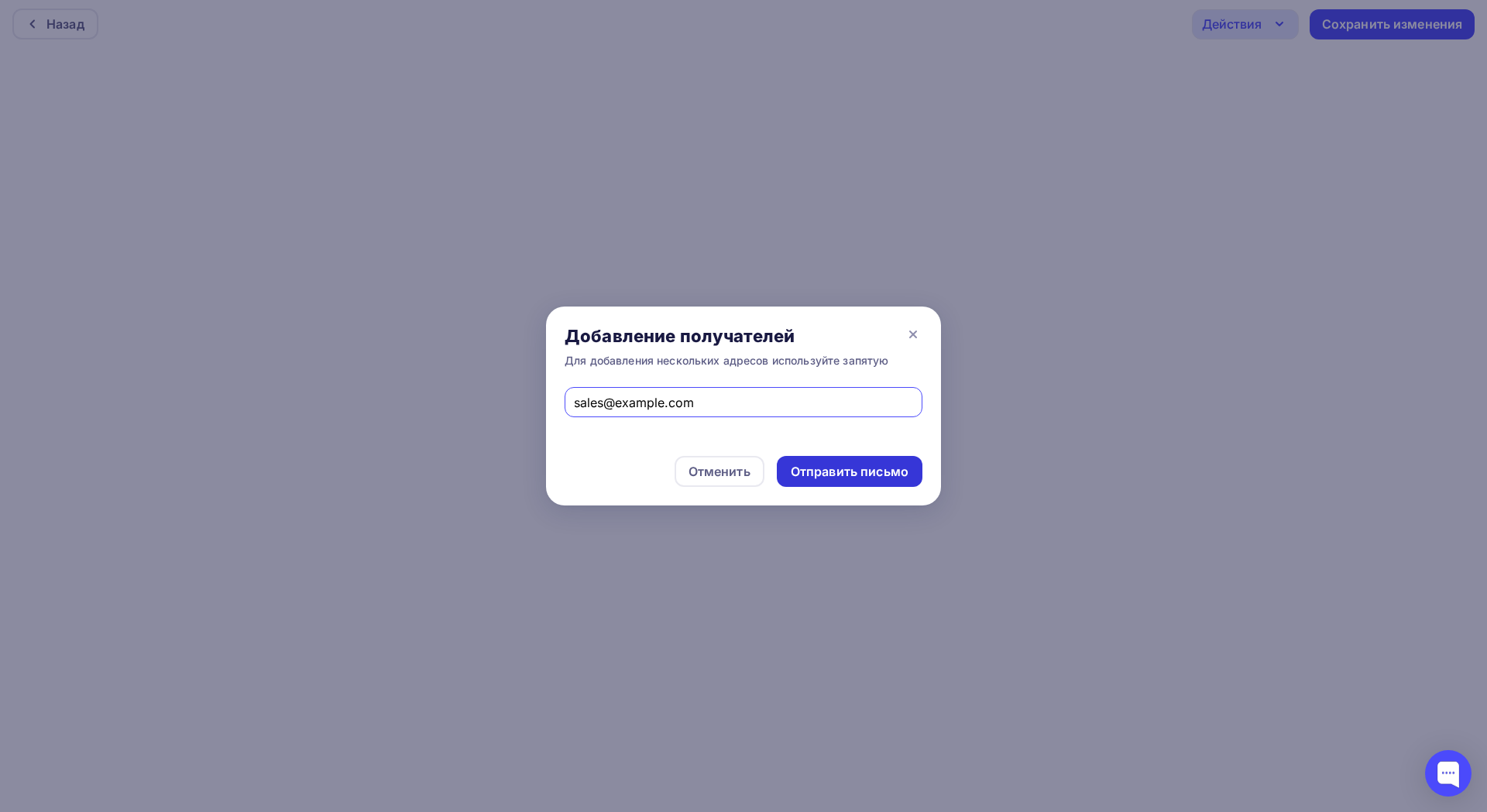 click on "Отправить письмо" at bounding box center [850, 471] 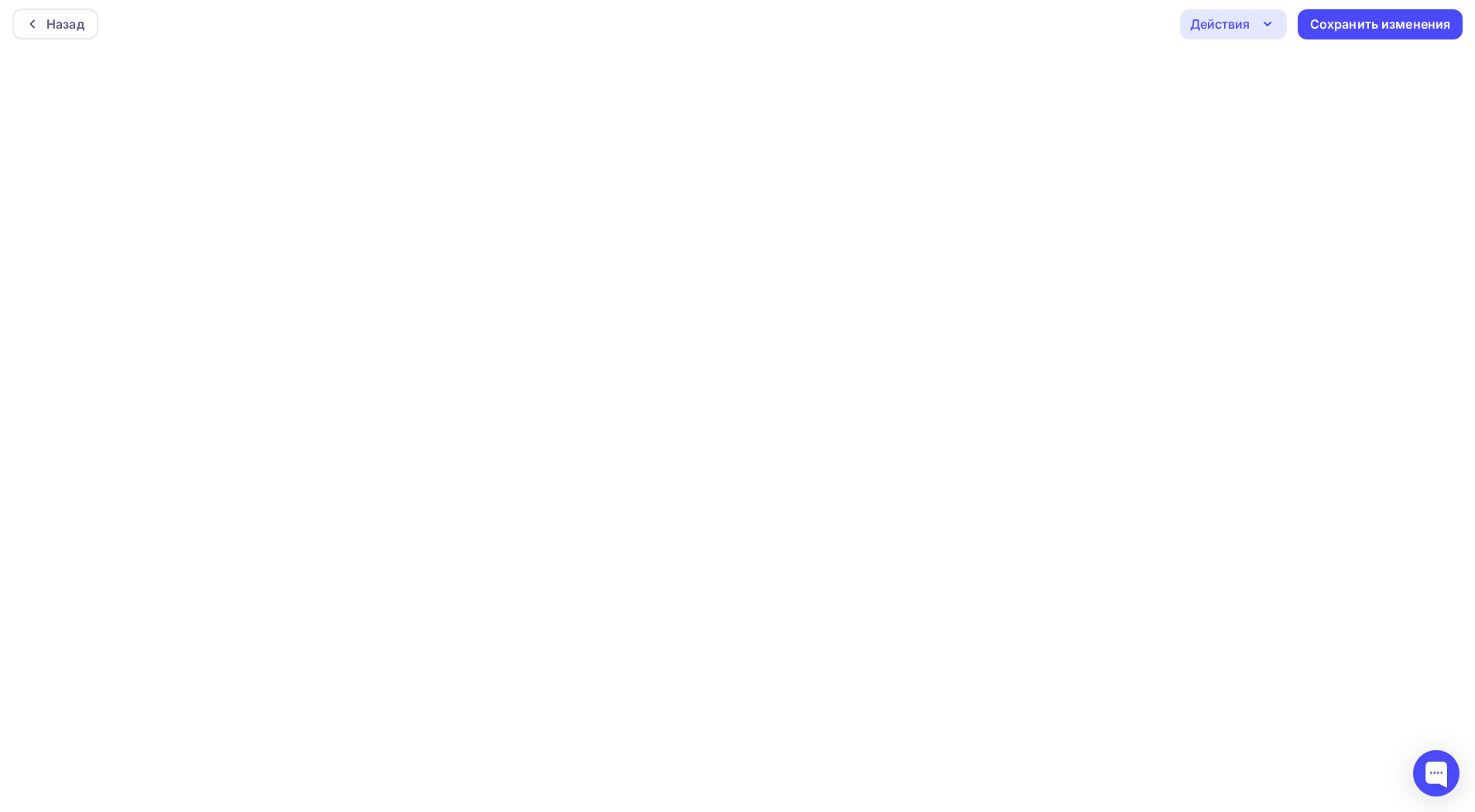 click on "Действия" at bounding box center [1219, 24] 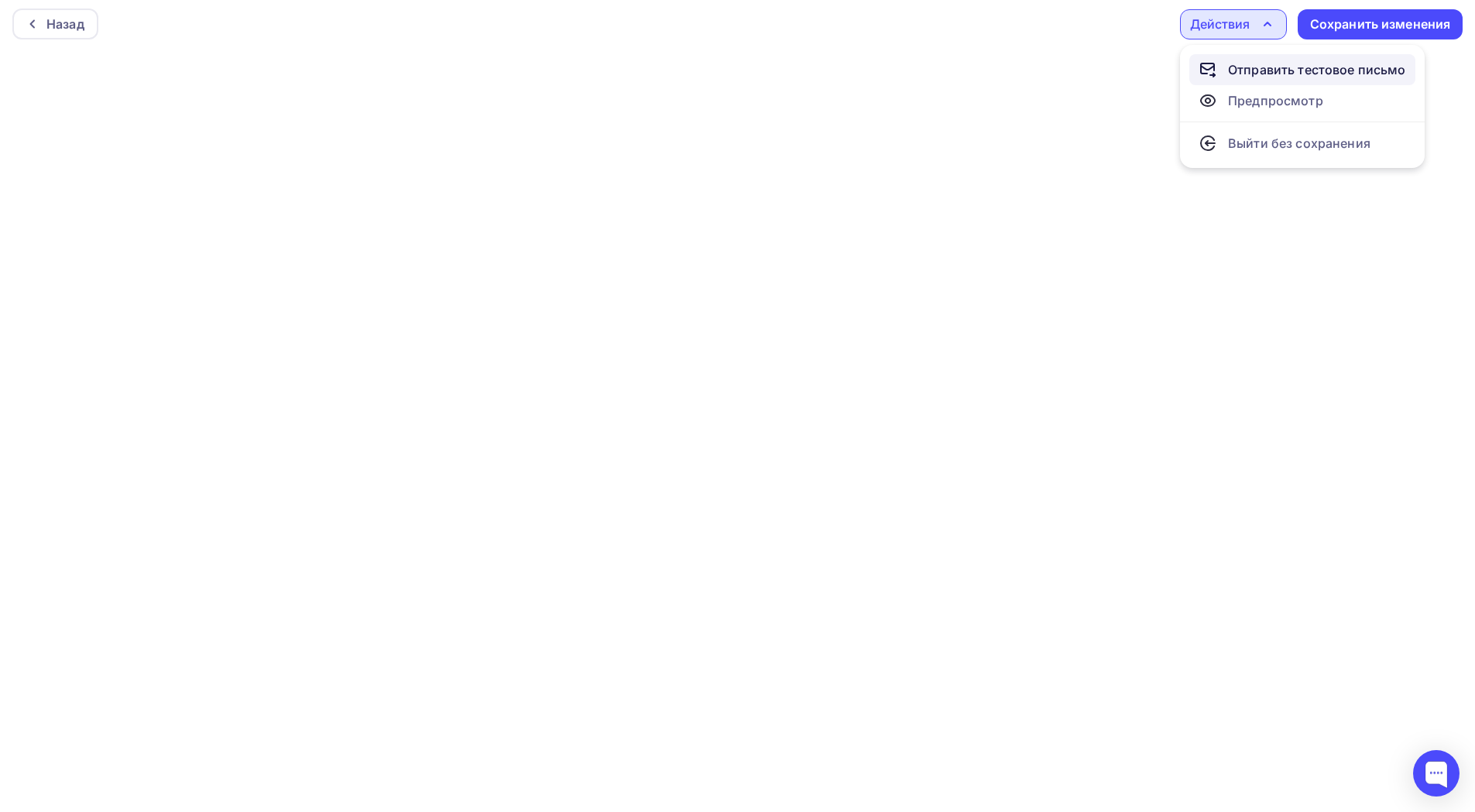 click 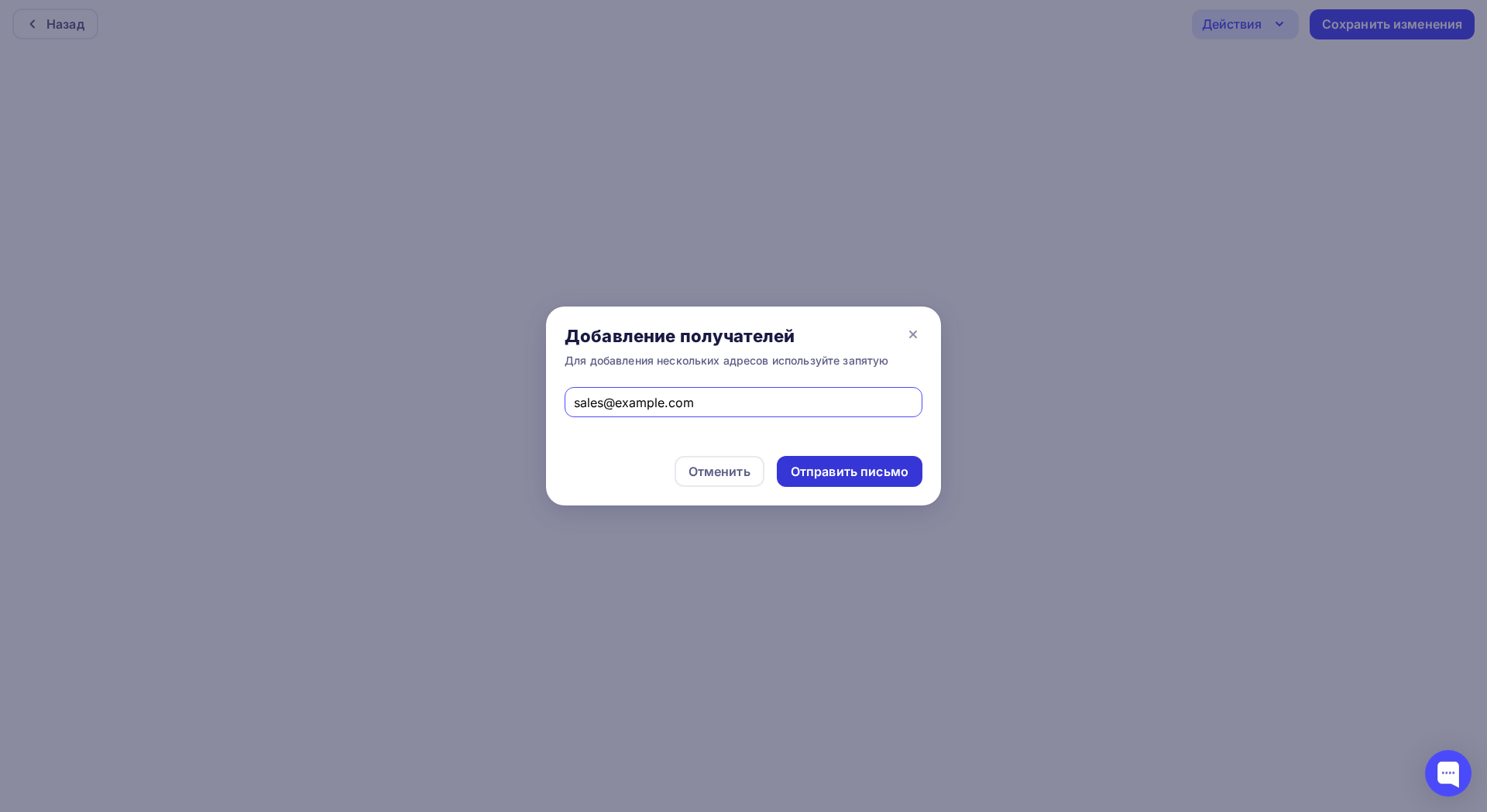 click on "Отправить письмо" at bounding box center [850, 471] 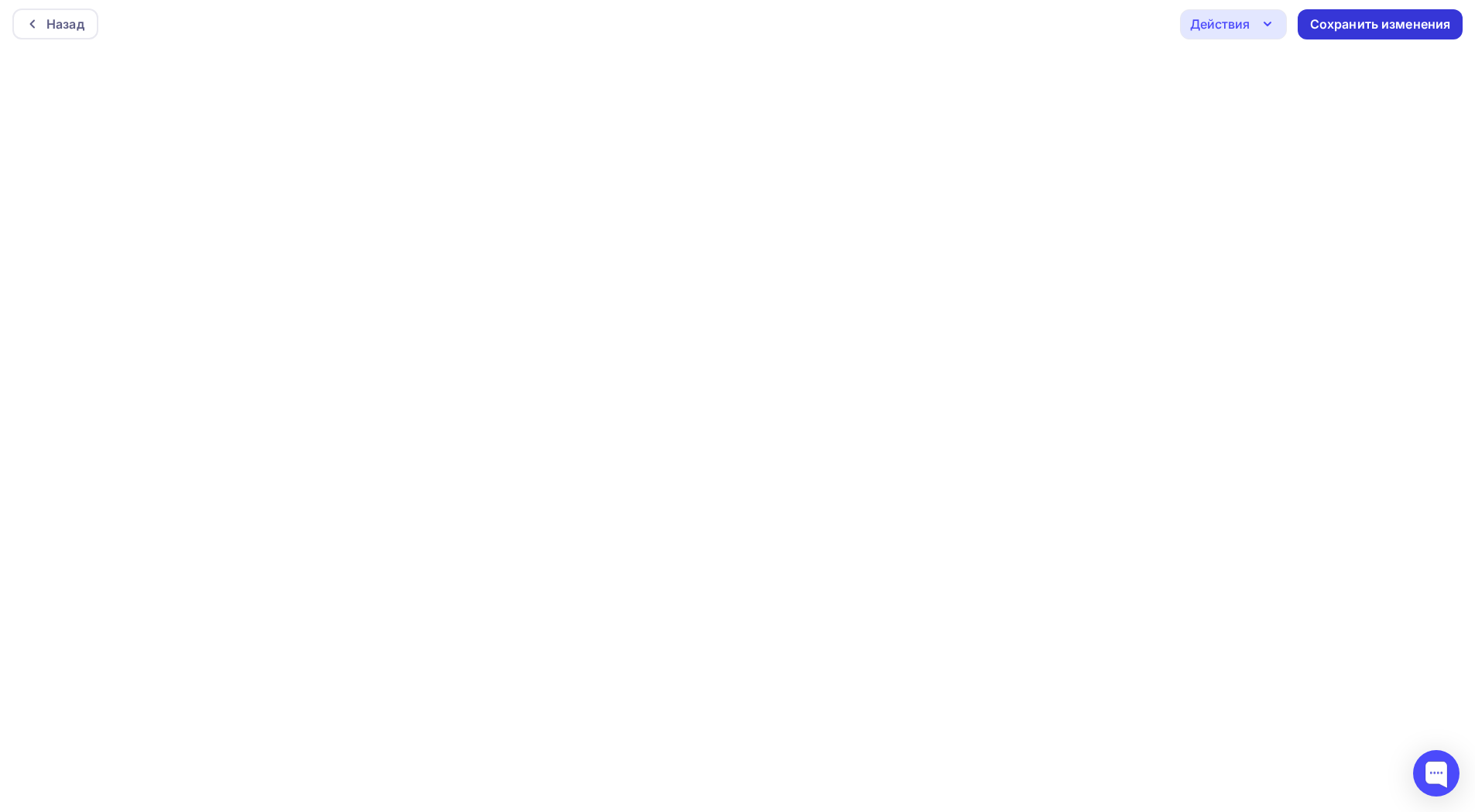 click on "Сохранить изменения" at bounding box center [1381, 24] 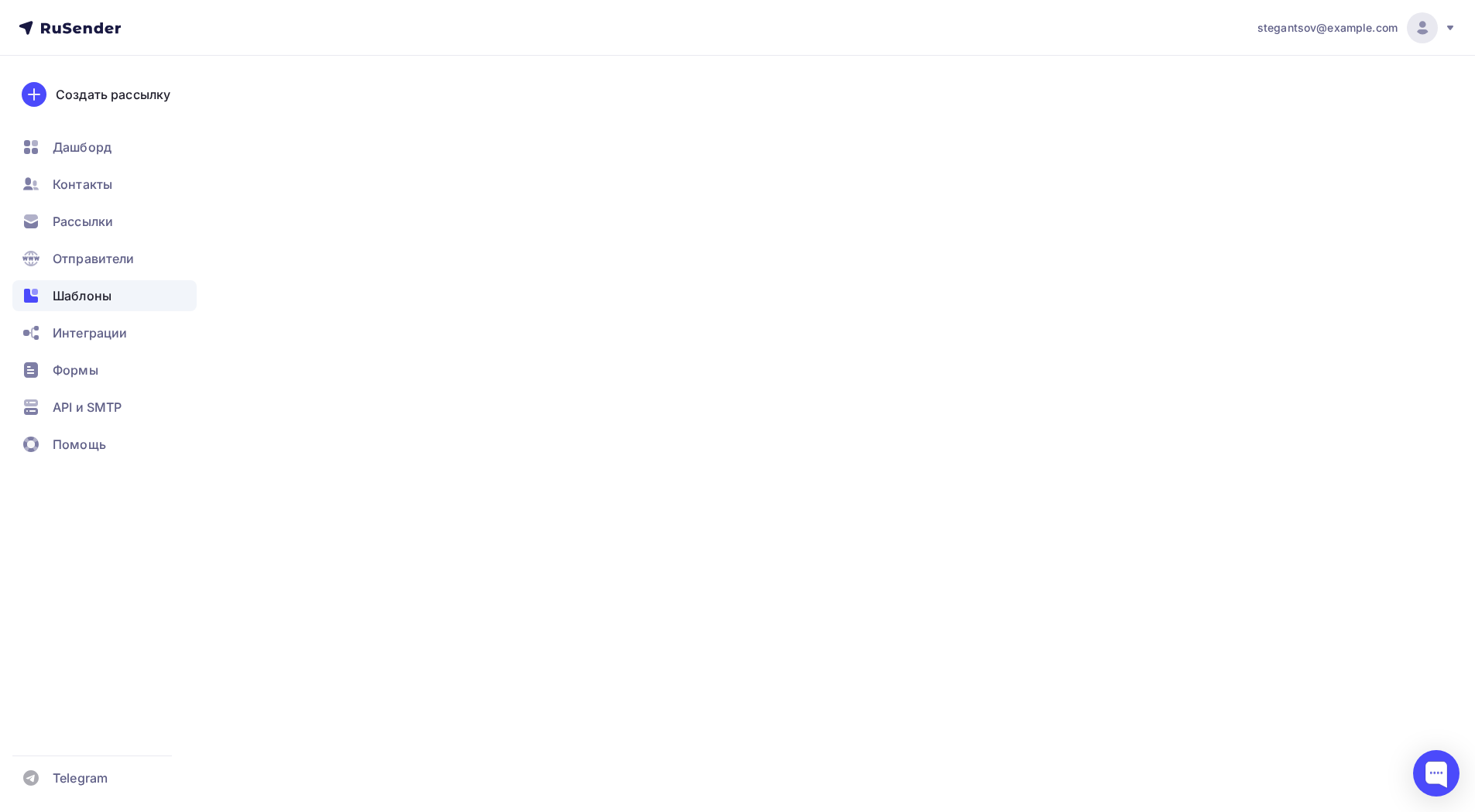 scroll, scrollTop: 0, scrollLeft: 0, axis: both 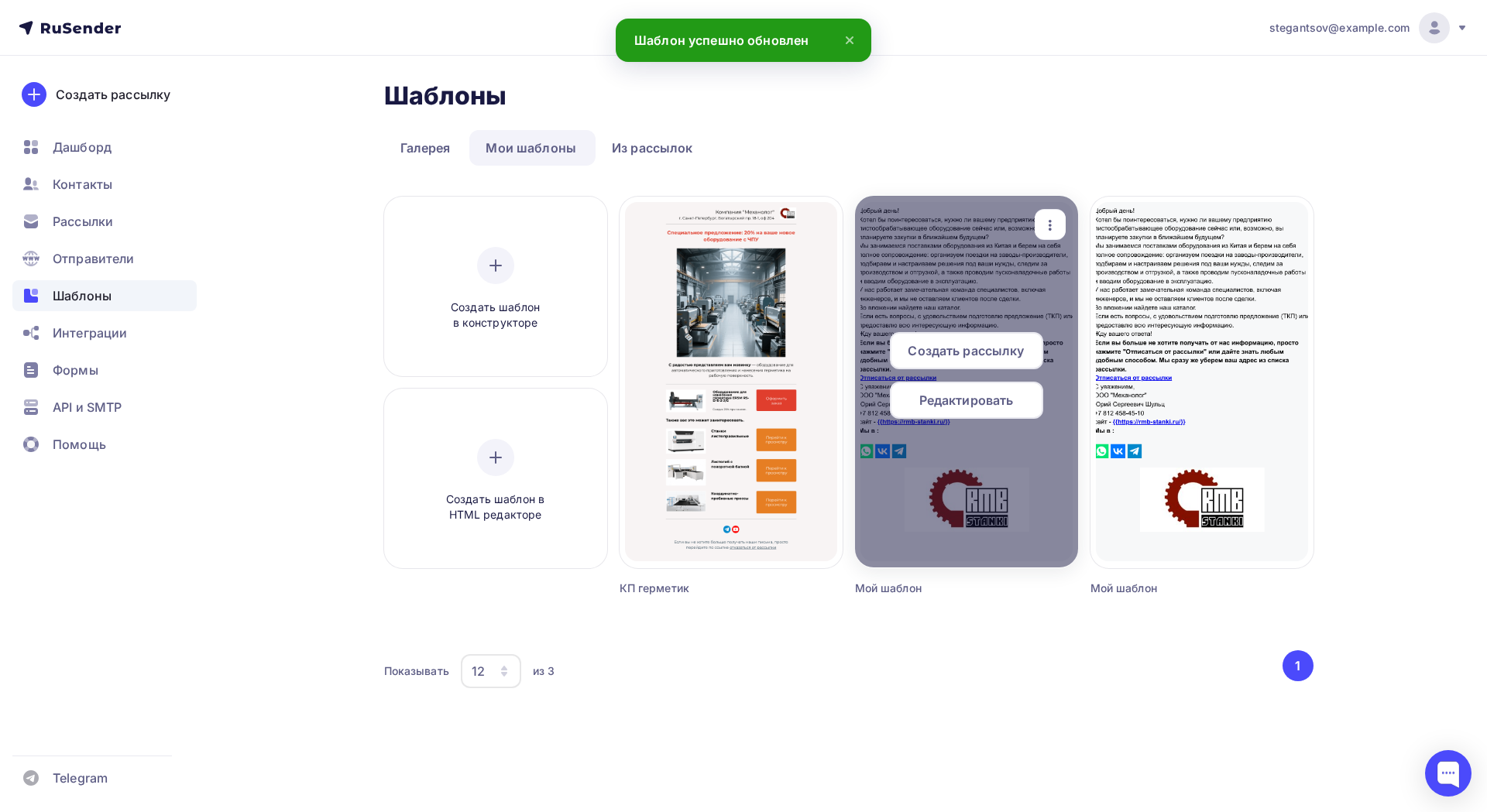 click on "Редактировать" at bounding box center [967, 400] 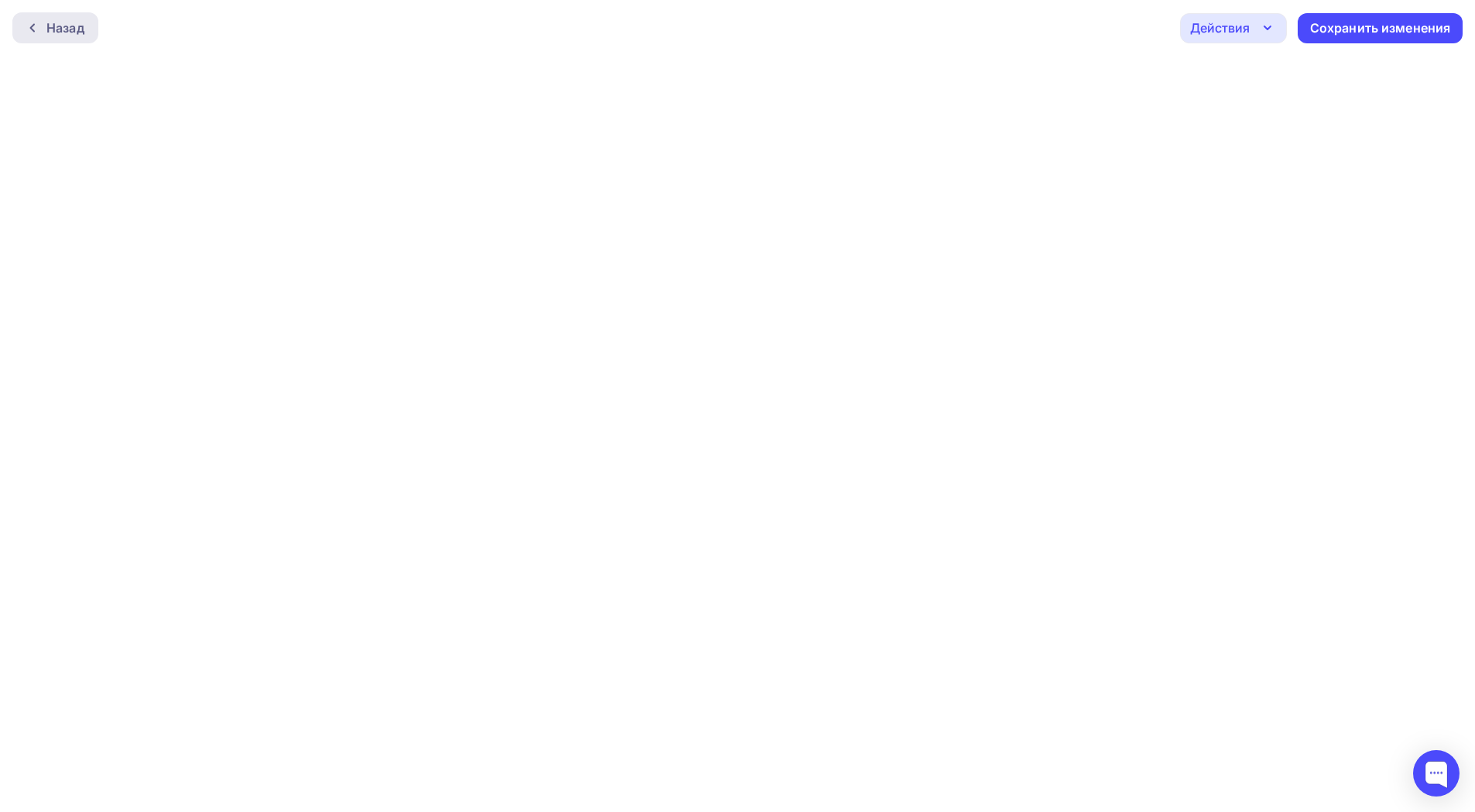 click on "Назад" at bounding box center (65, 28) 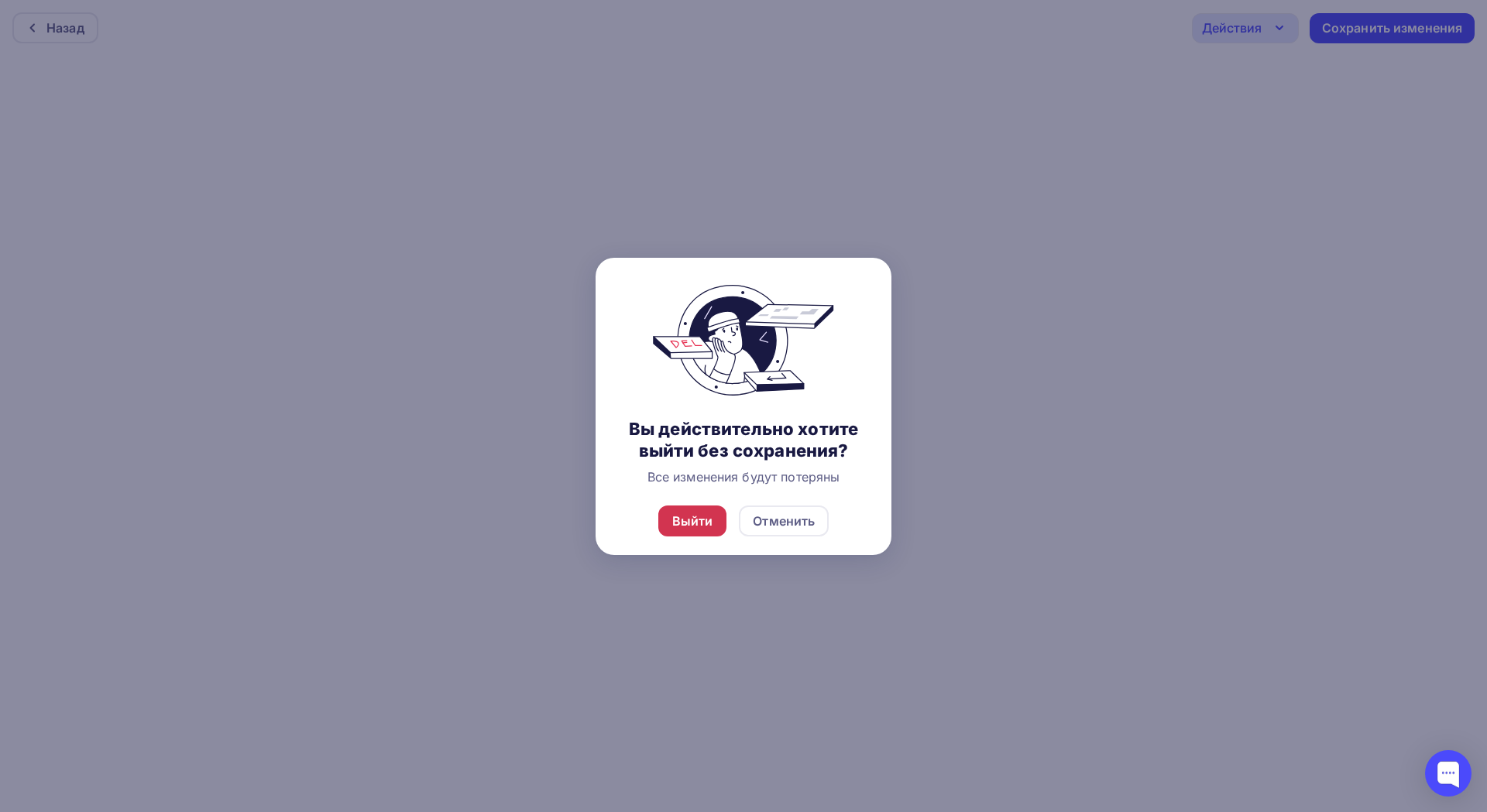 click on "Выйти" at bounding box center (692, 521) 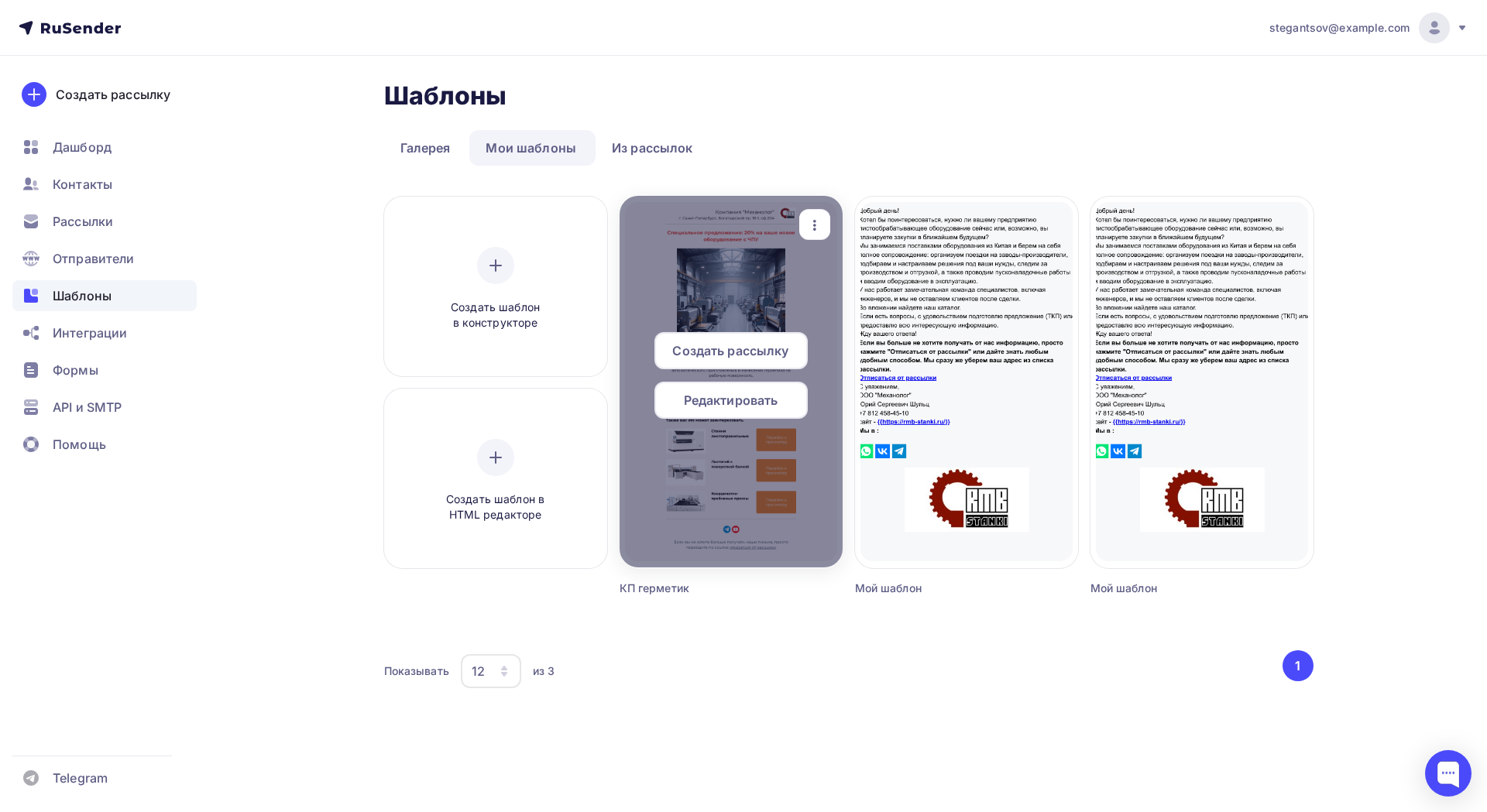 click at bounding box center (731, 382) 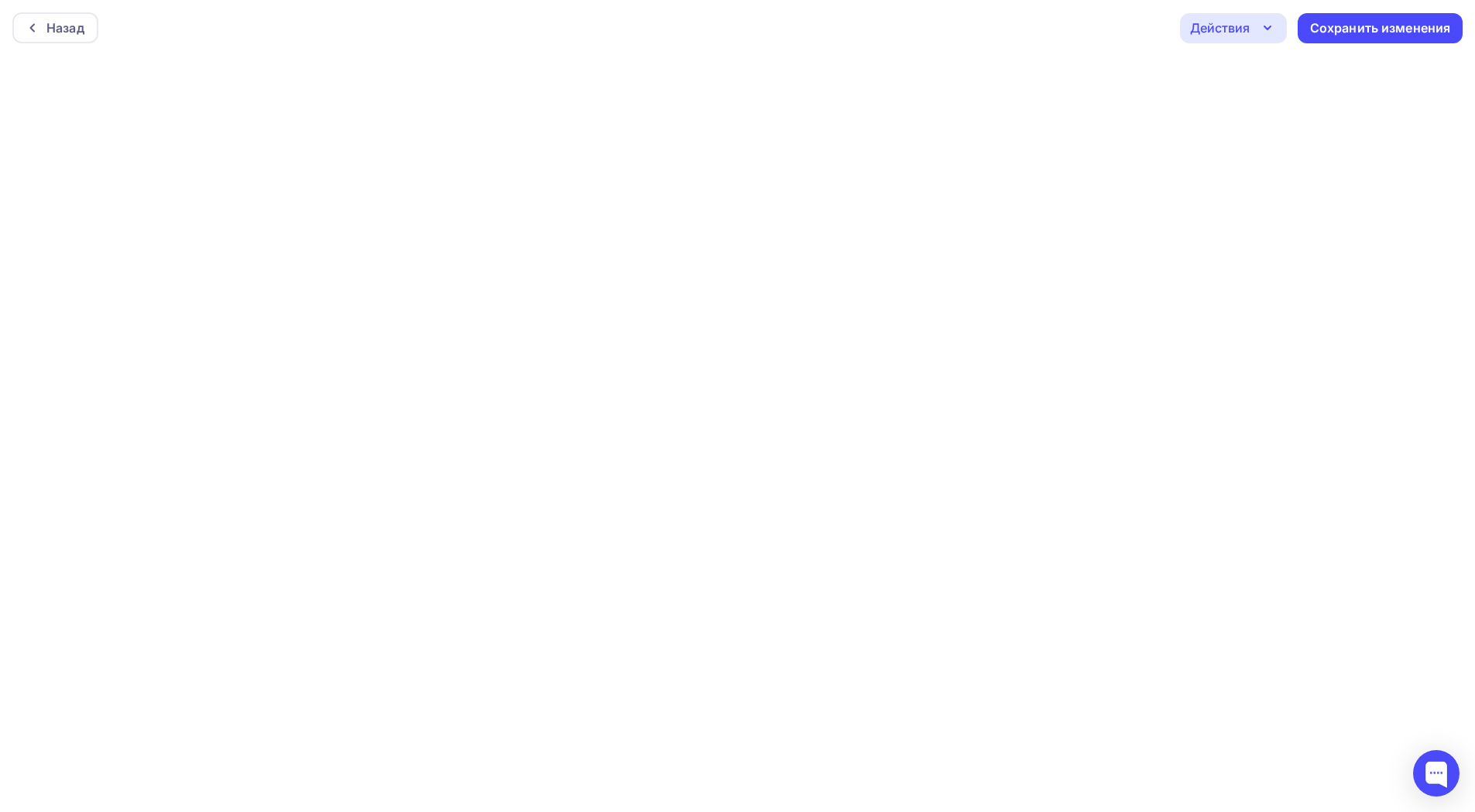 scroll, scrollTop: 4, scrollLeft: 0, axis: vertical 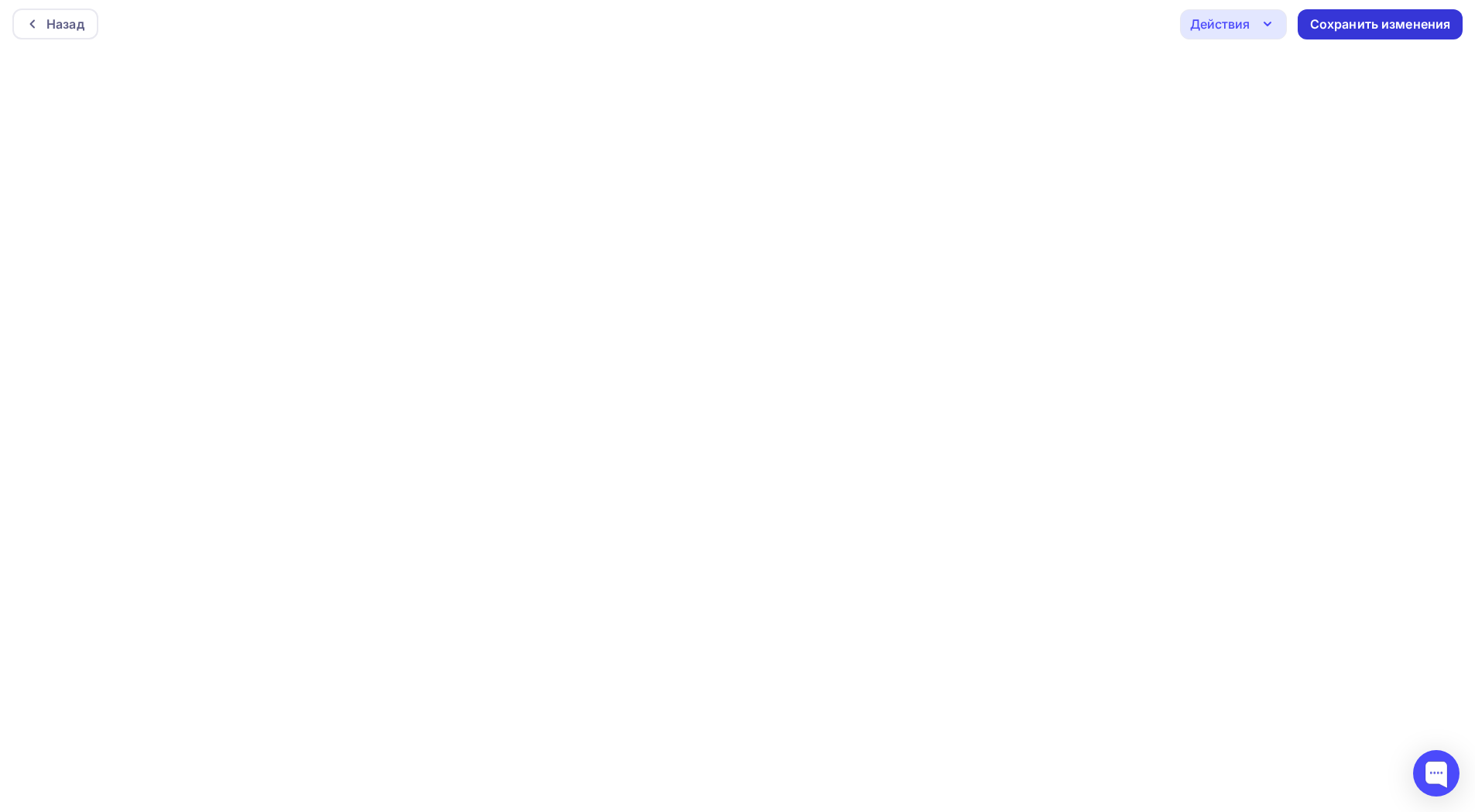 click on "Сохранить изменения" at bounding box center [1380, 24] 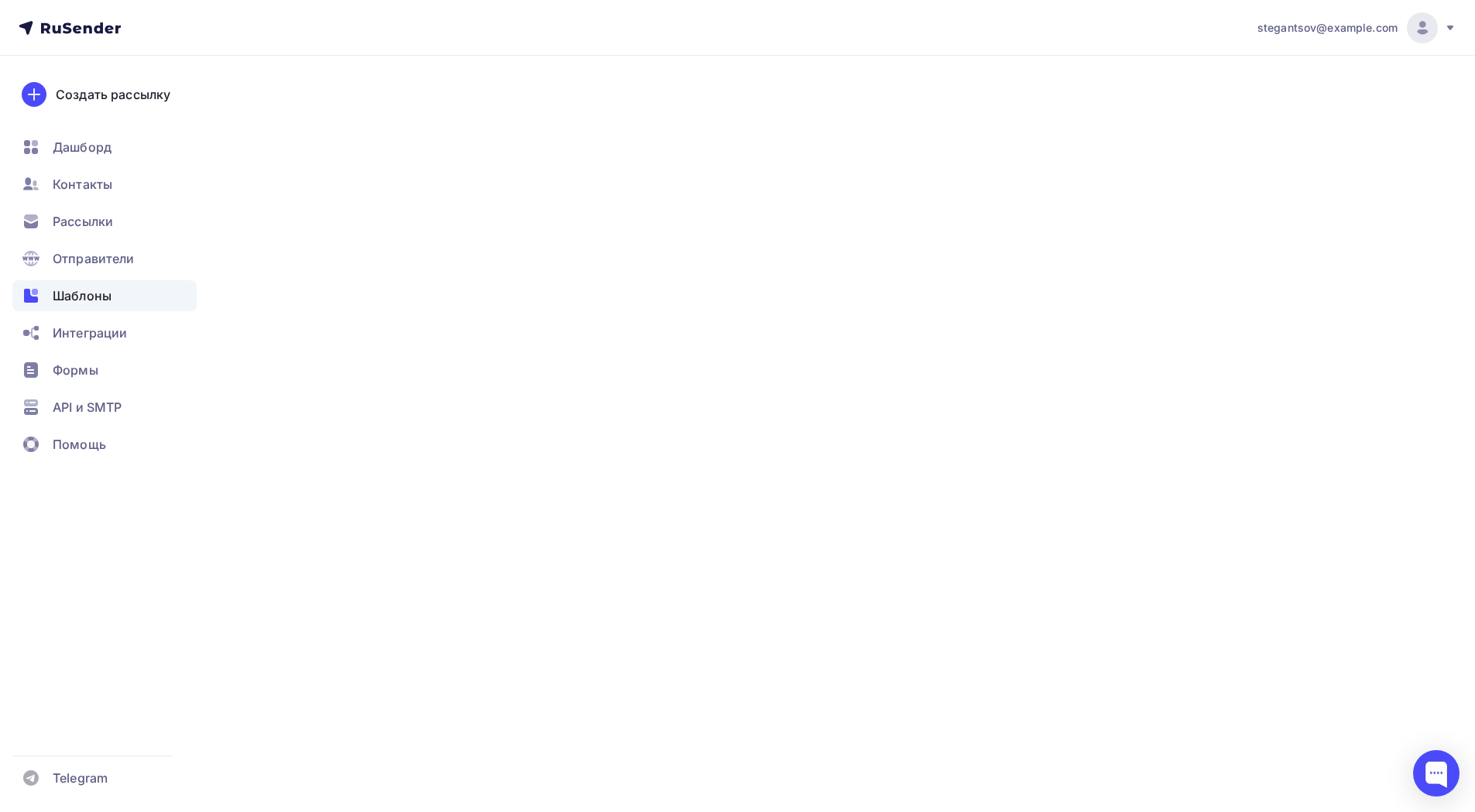 scroll, scrollTop: 0, scrollLeft: 0, axis: both 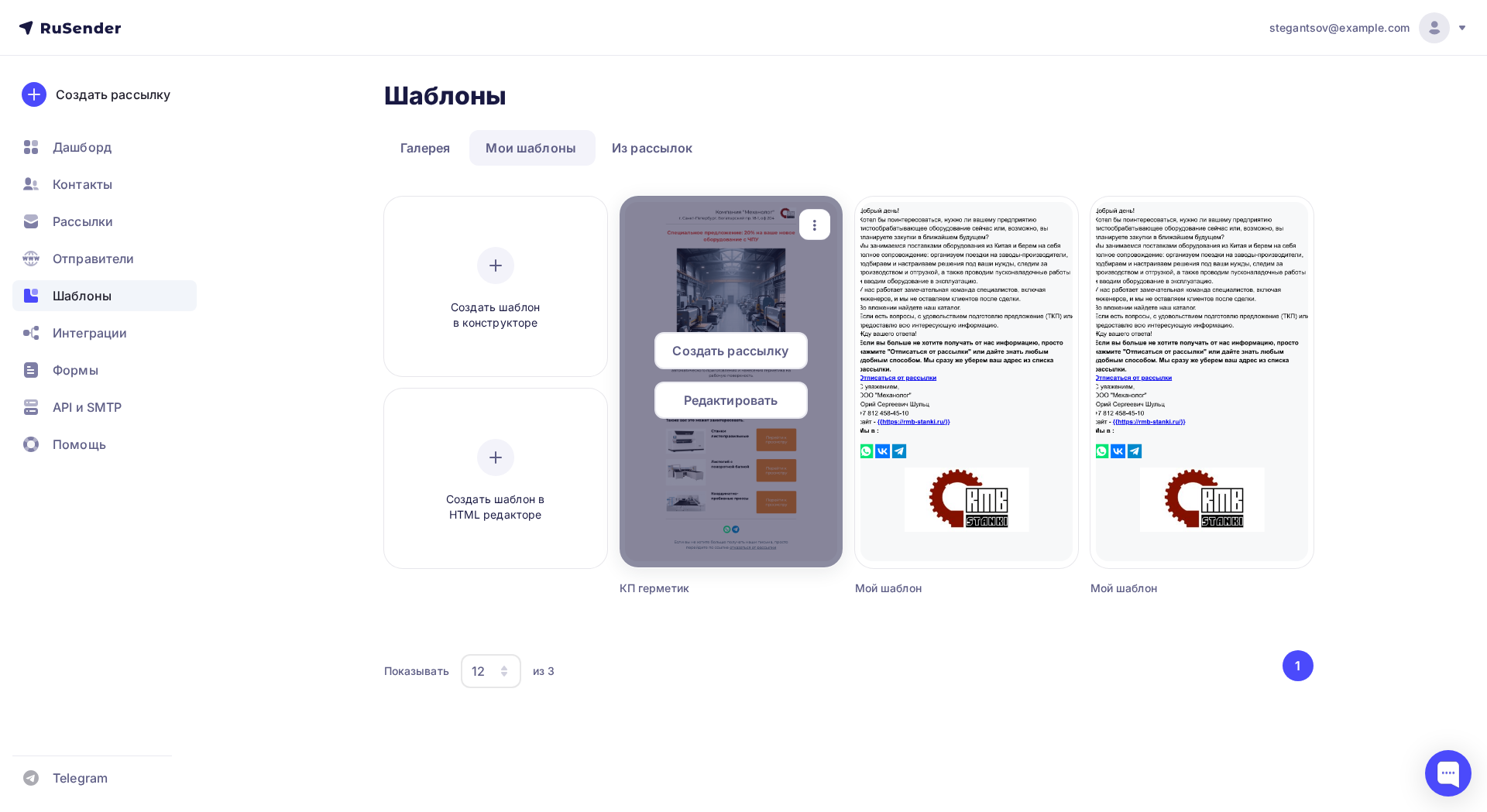 click on "Создать рассылку" at bounding box center (730, 351) 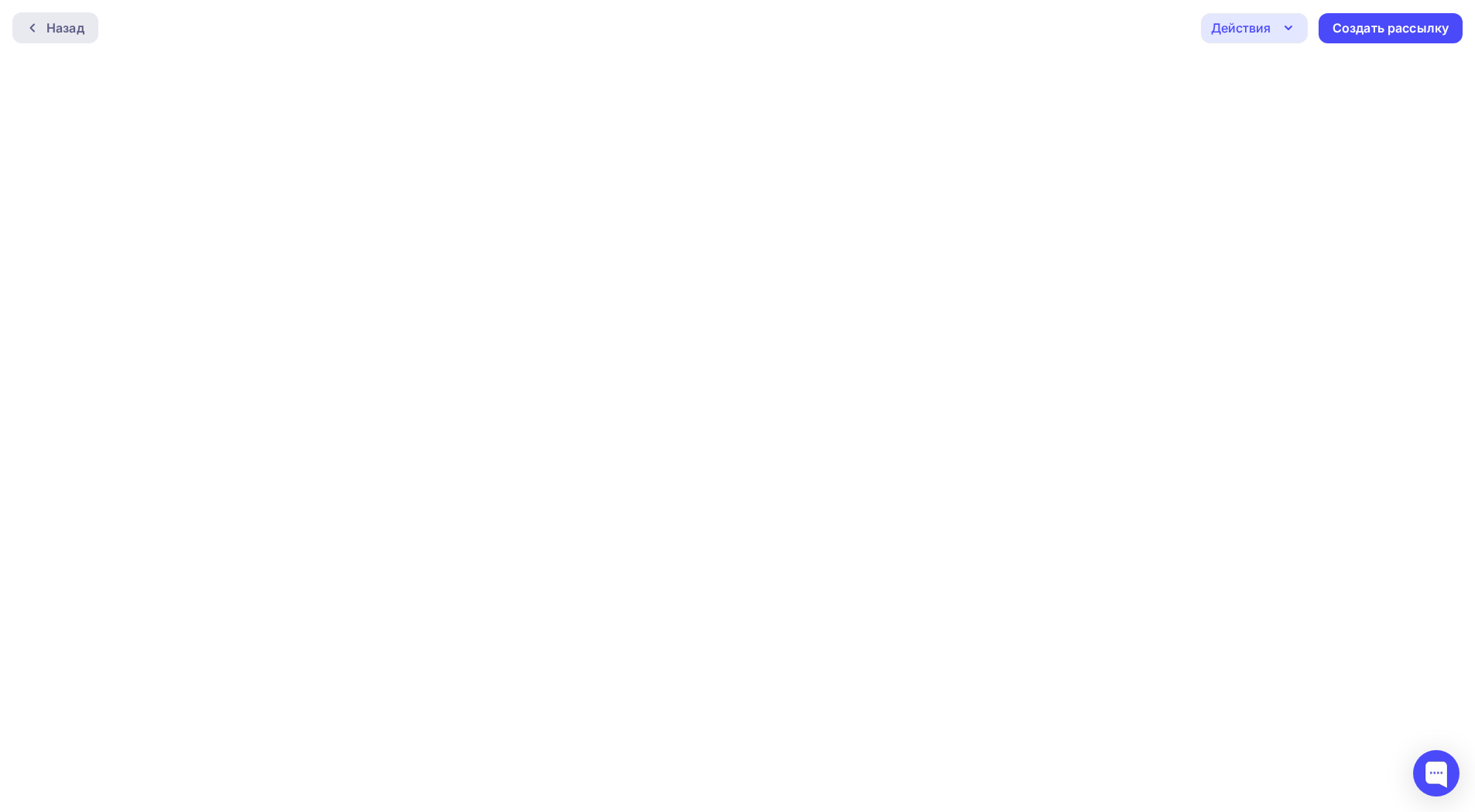 click at bounding box center (36, 28) 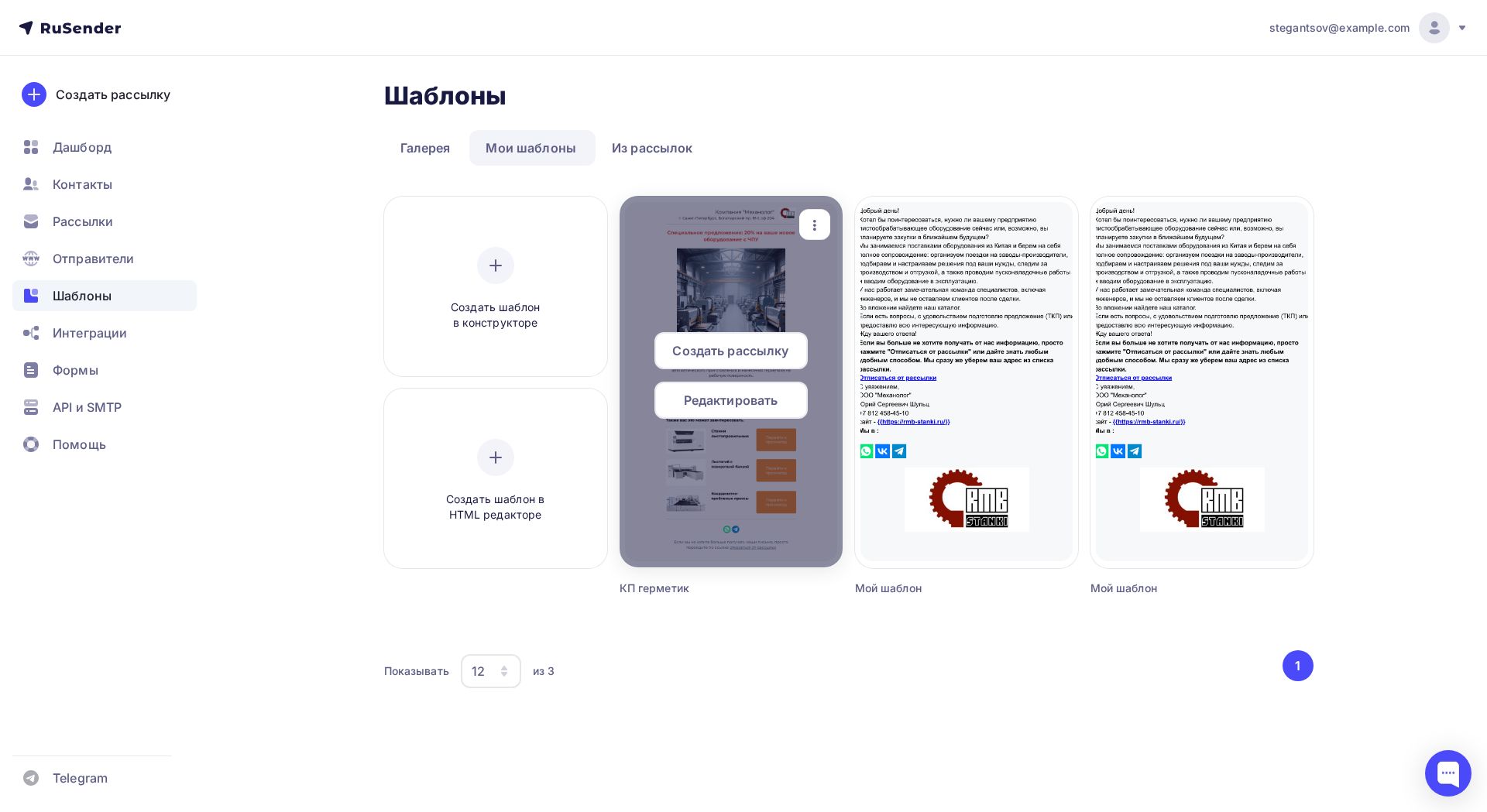 click on "Редактировать" at bounding box center [731, 400] 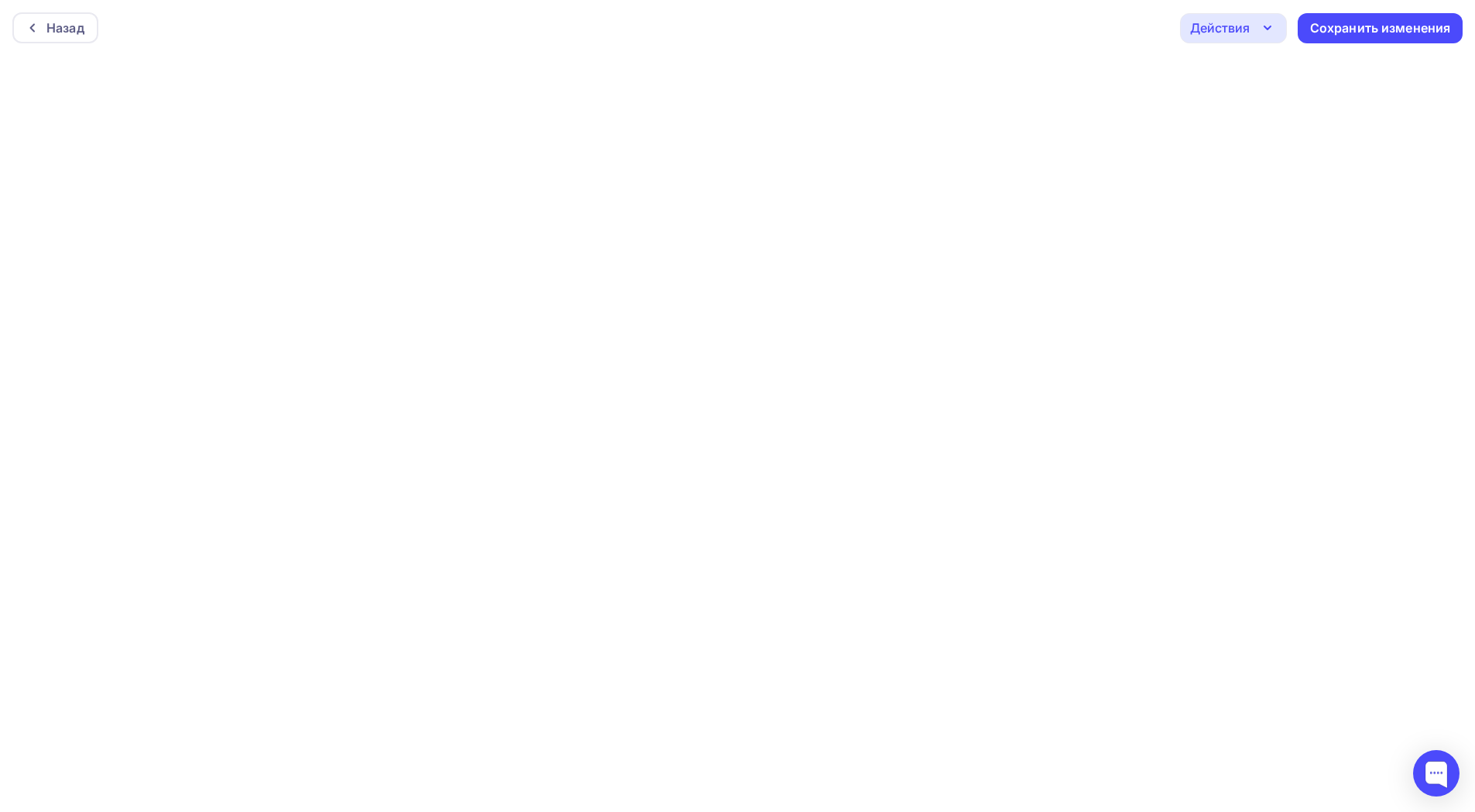 click 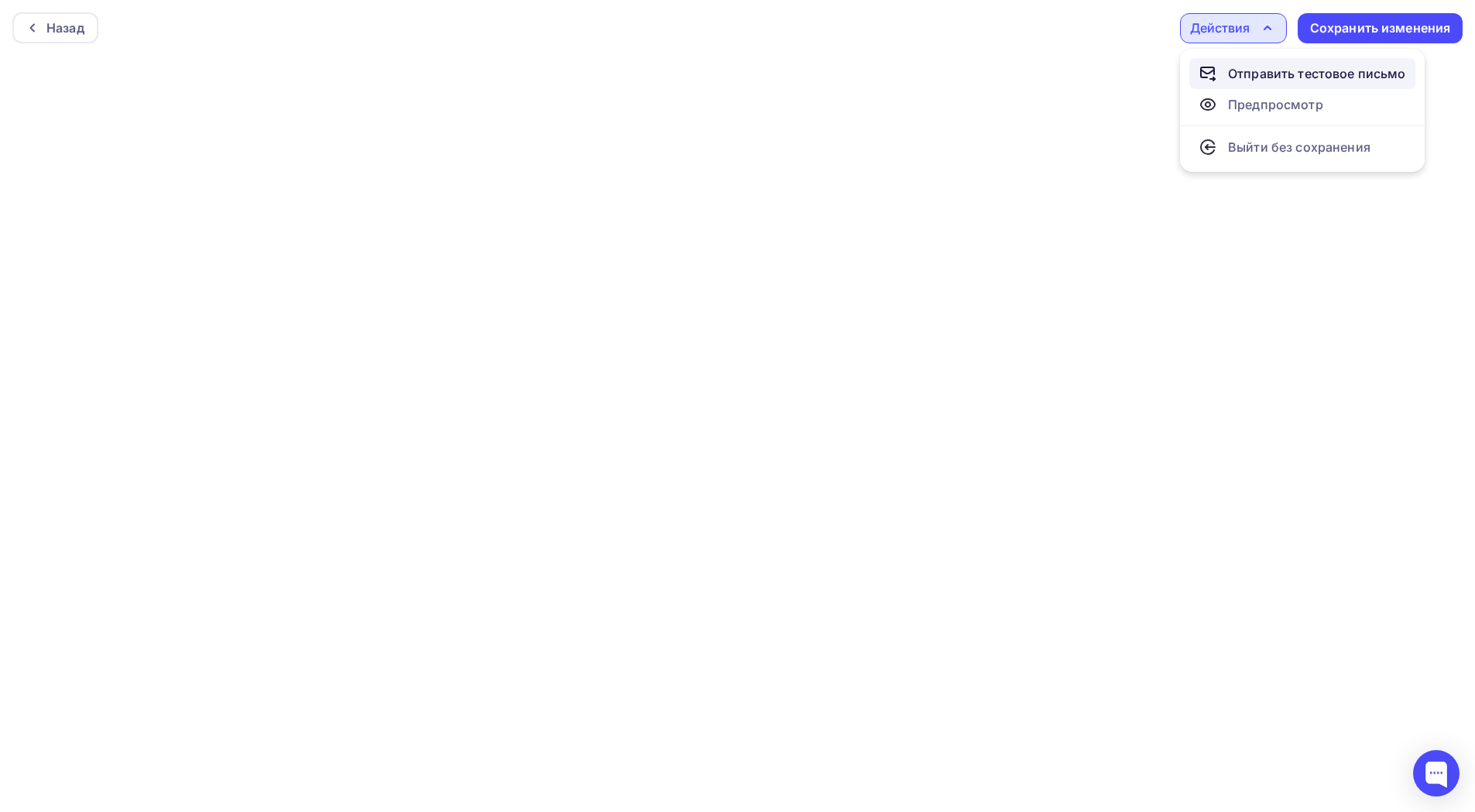 click on "Отправить тестовое письмо" at bounding box center [1317, 74] 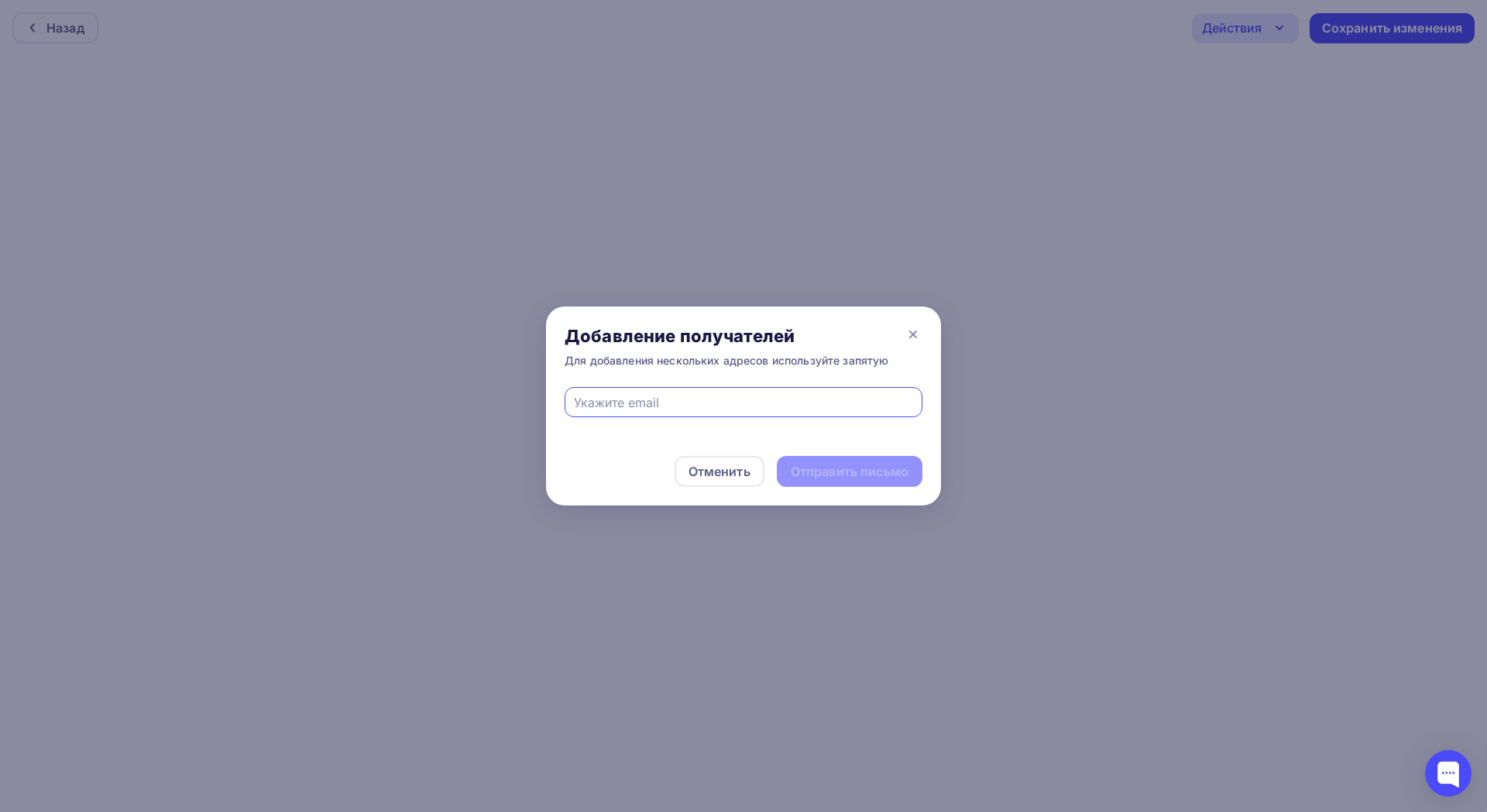 click at bounding box center (744, 403) 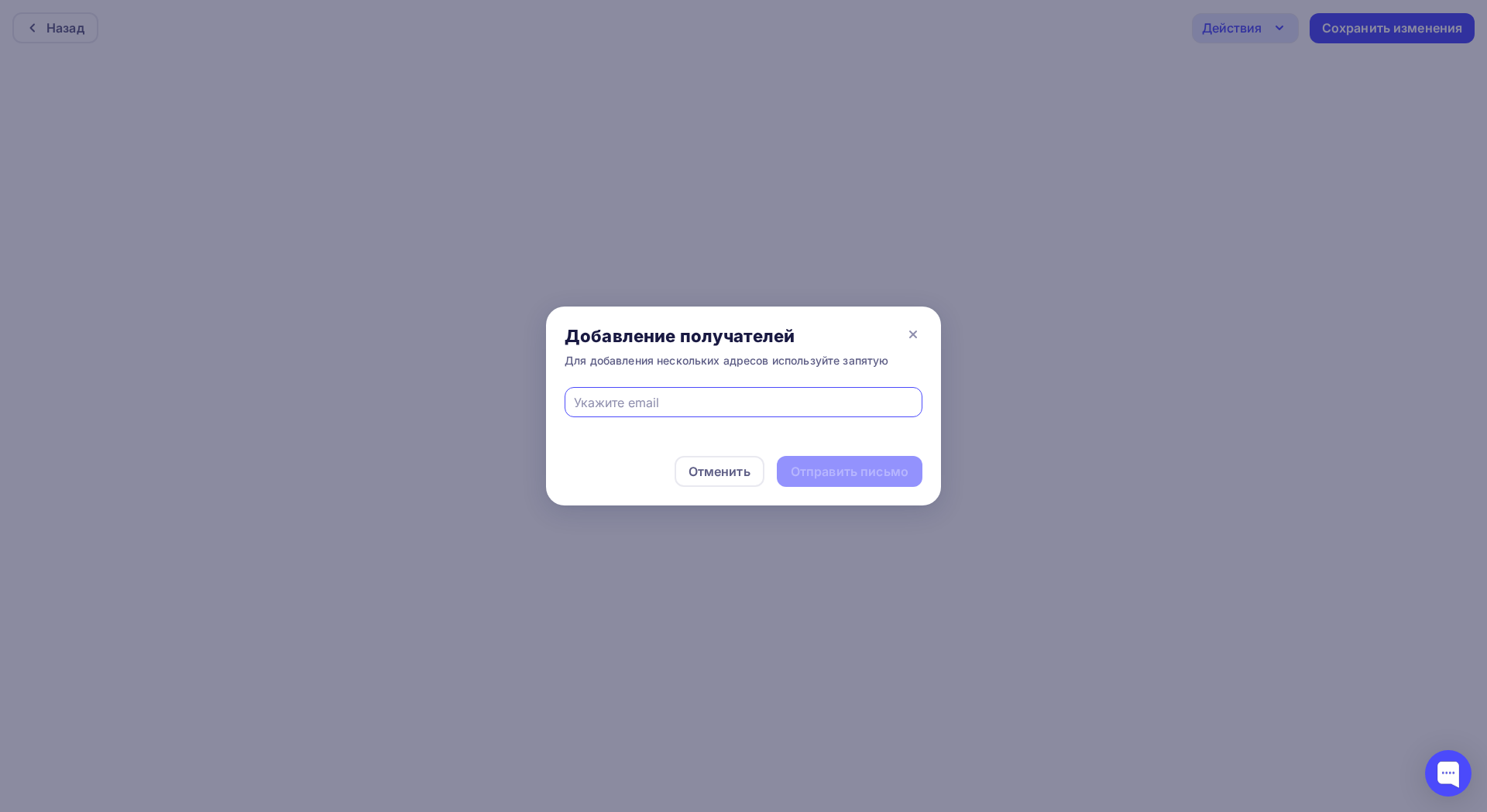 type on "info@example.com" 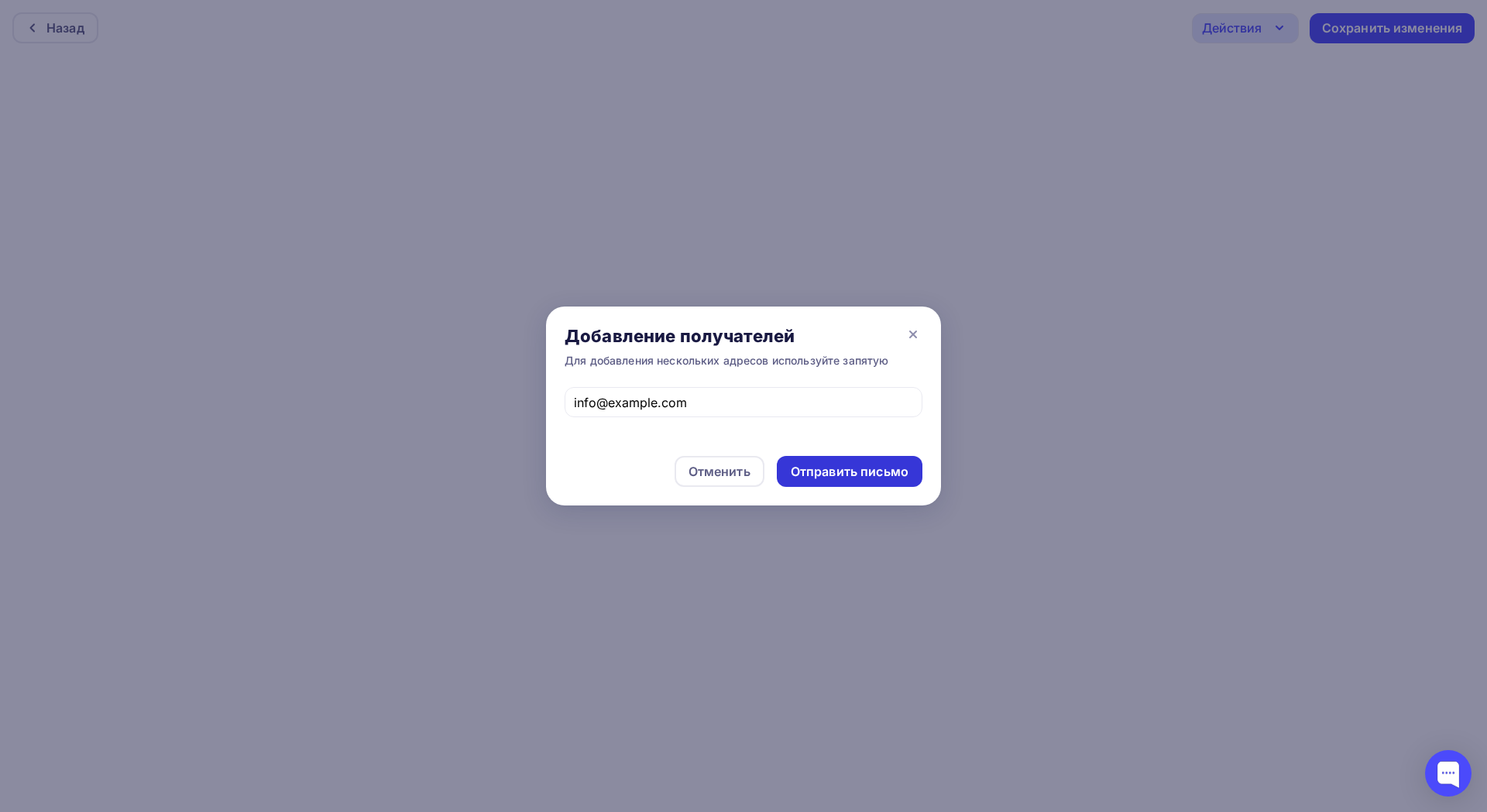 click on "Отправить письмо" at bounding box center [850, 471] 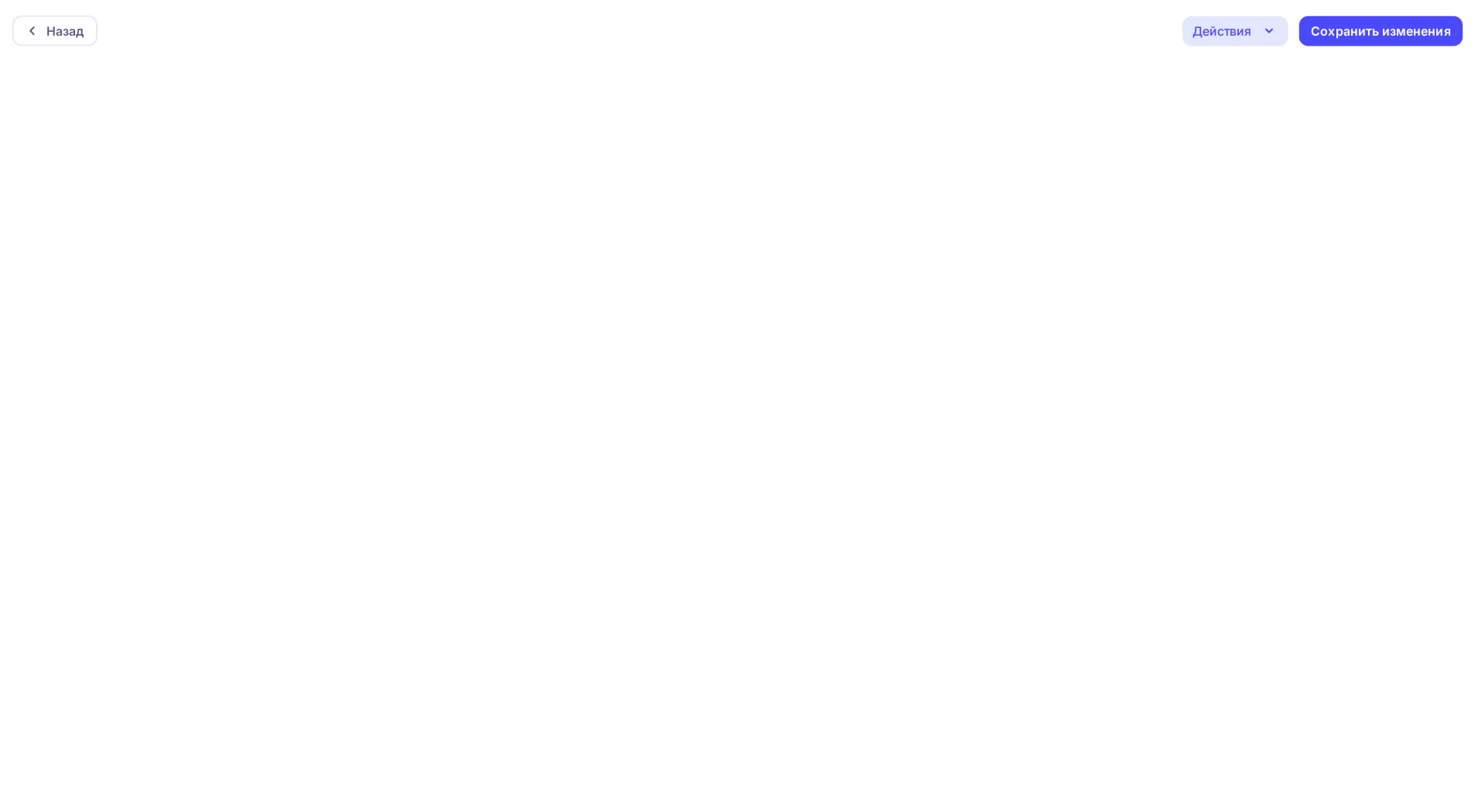 scroll, scrollTop: 0, scrollLeft: 0, axis: both 